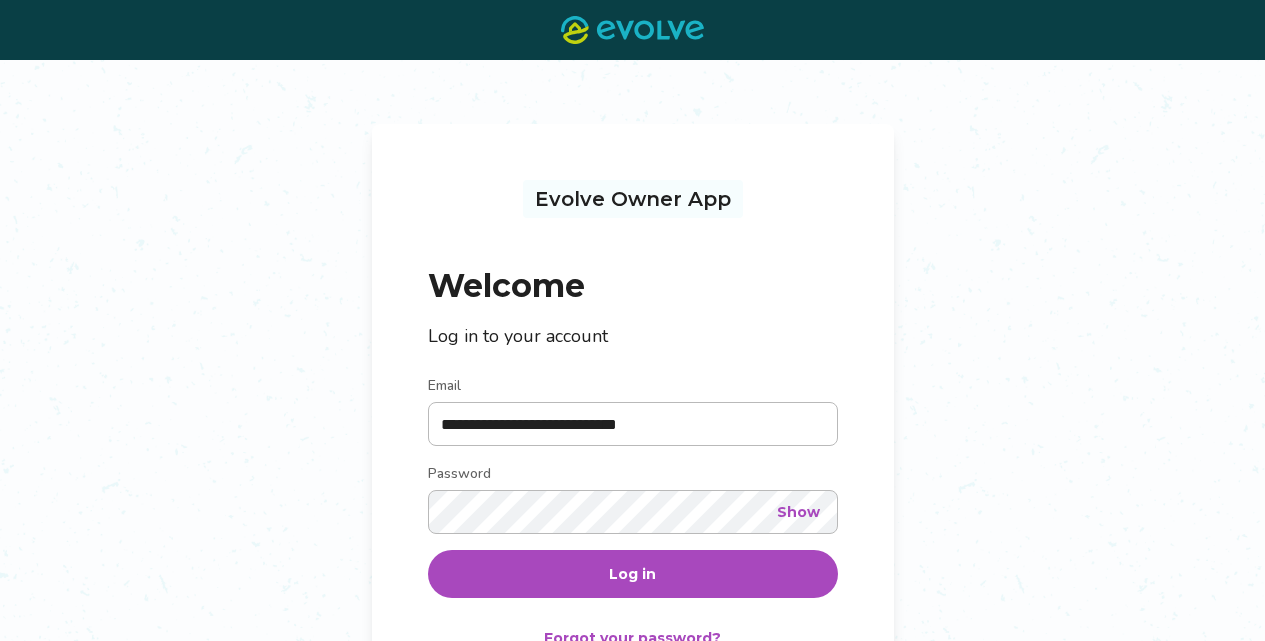 scroll, scrollTop: 0, scrollLeft: 0, axis: both 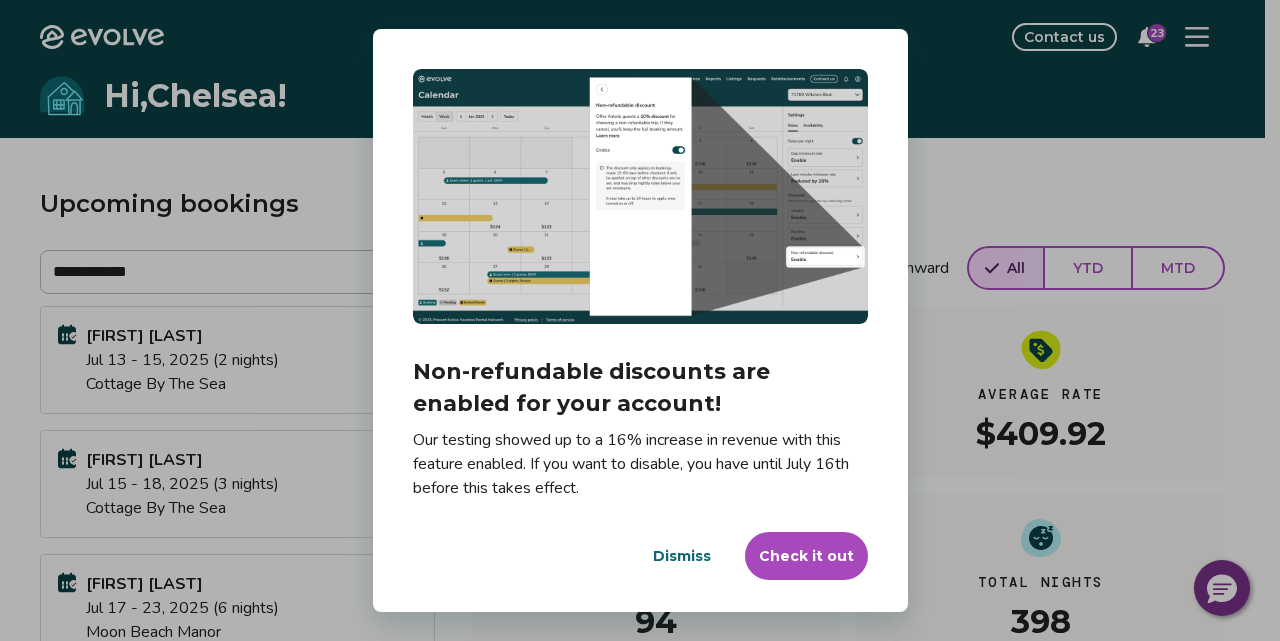 click on "Check it out" at bounding box center [806, 556] 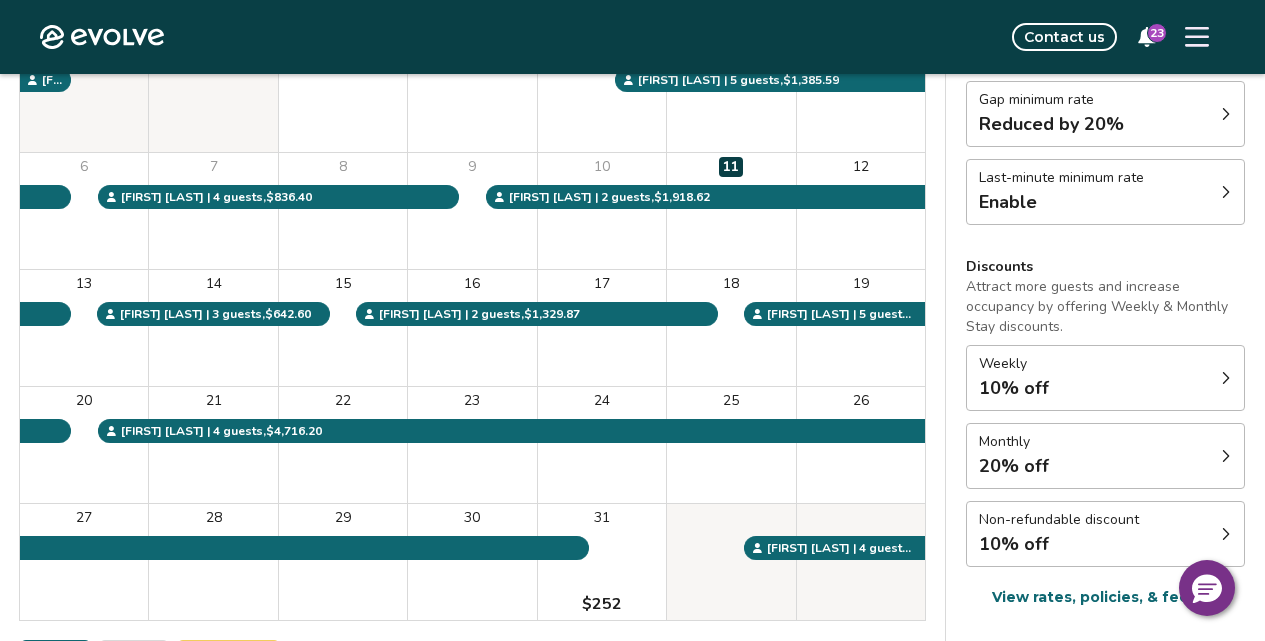 scroll, scrollTop: 266, scrollLeft: 0, axis: vertical 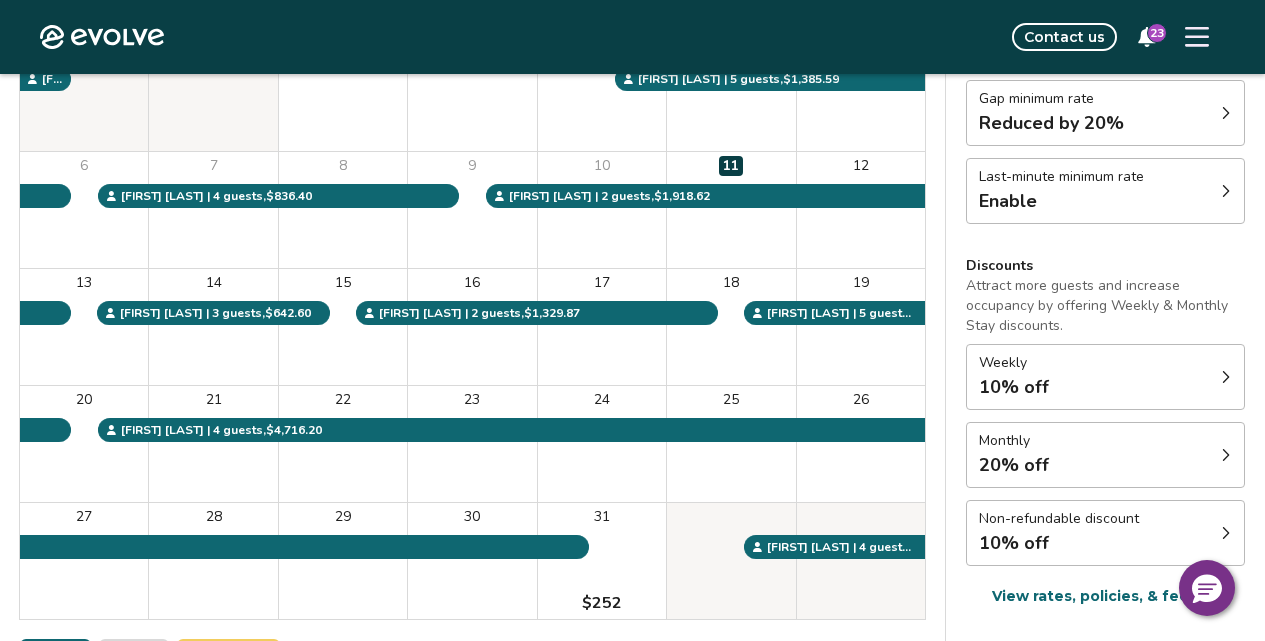 click on "Weekly 10% off" at bounding box center (1105, 377) 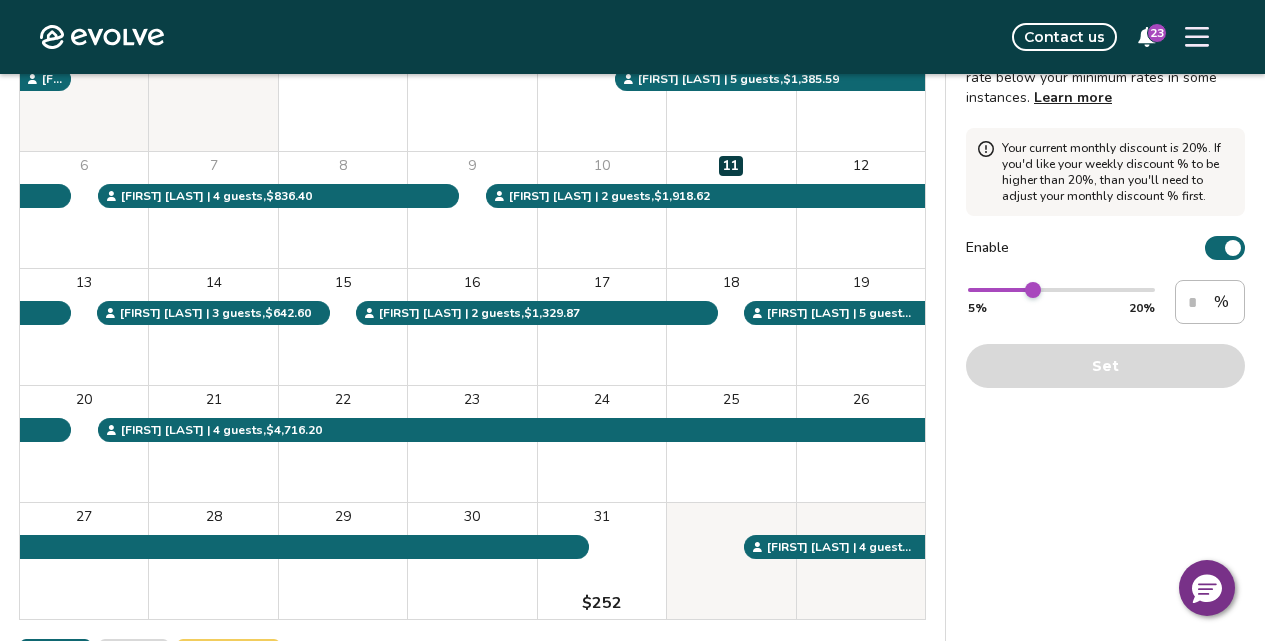 click on "Sun Mon Tue Wed Thu Fri Sat Jul 1 2 3 4 5 6 7 8 9 10 11 12 13 14 15 16 17 18 19 20 21 22 23 24 25 26 27 28 29 30 31 $252 marsha c. | 4 guests ,  $3,304.30 Catalina A. | 2 guests ,  $1,918.62 Linda B. | 5 guests ,  $1,385.59 Michael H. | 4 guests ,  $836.40 Andrew G. | 2 guests ,  $1,329.87 Adam M. | 4 guests ,  $4,716.20 Diane E. | 4 guests ,  $1,269.99 Caitlin S. | 3 guests ,  $642.60 Celine M. | 5 guests ,  $756.84 Booking Pending Evolve/Owner" at bounding box center (472, 326) 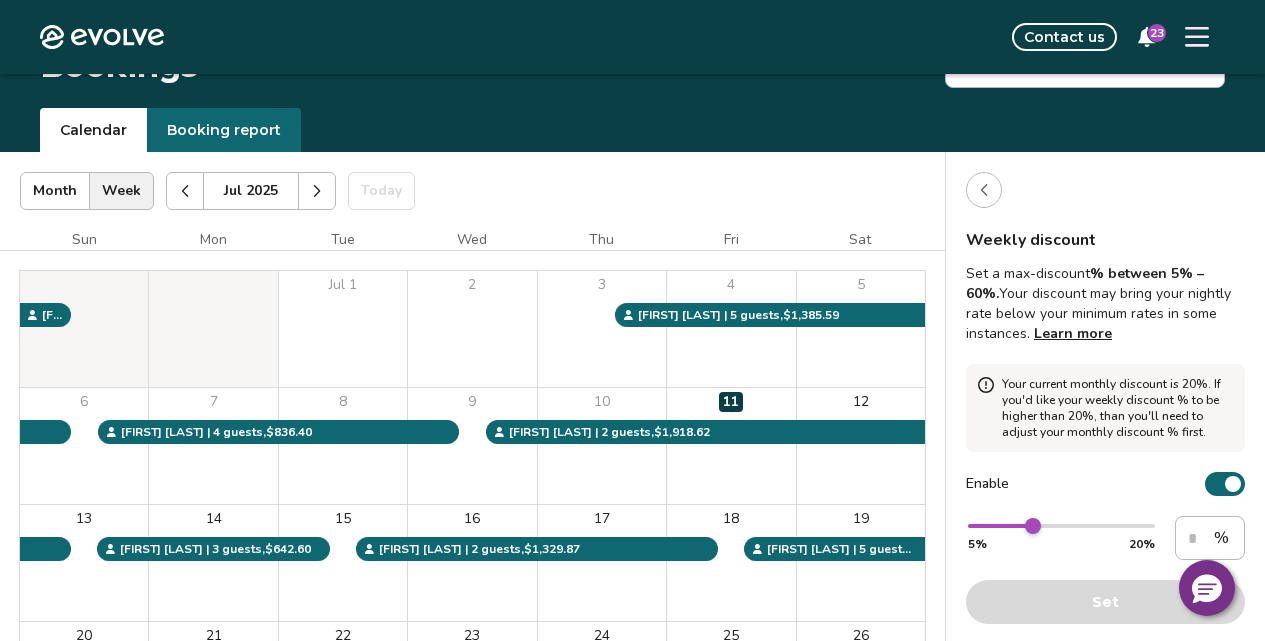 scroll, scrollTop: 19, scrollLeft: 0, axis: vertical 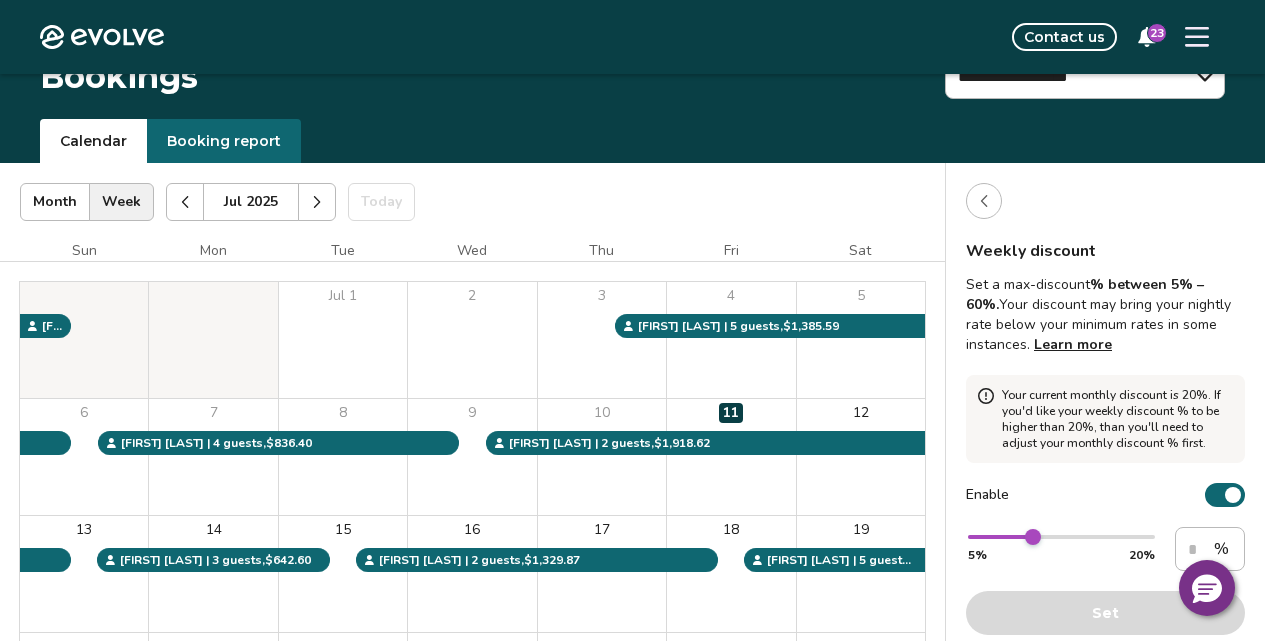 click 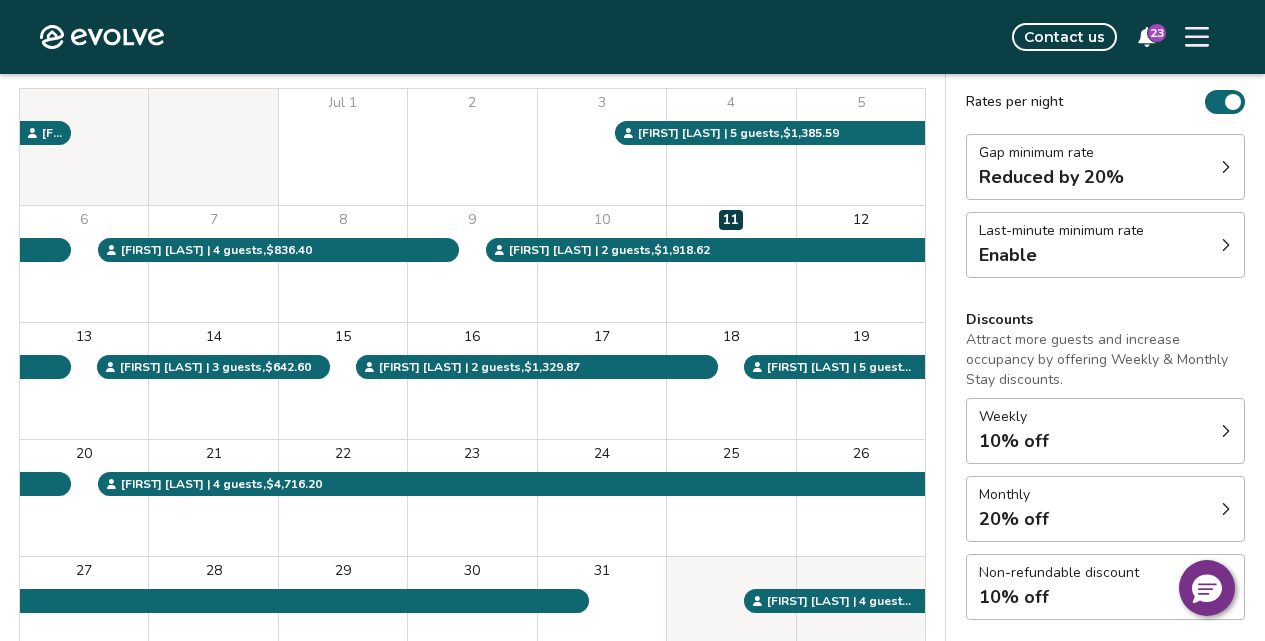 scroll, scrollTop: 216, scrollLeft: 0, axis: vertical 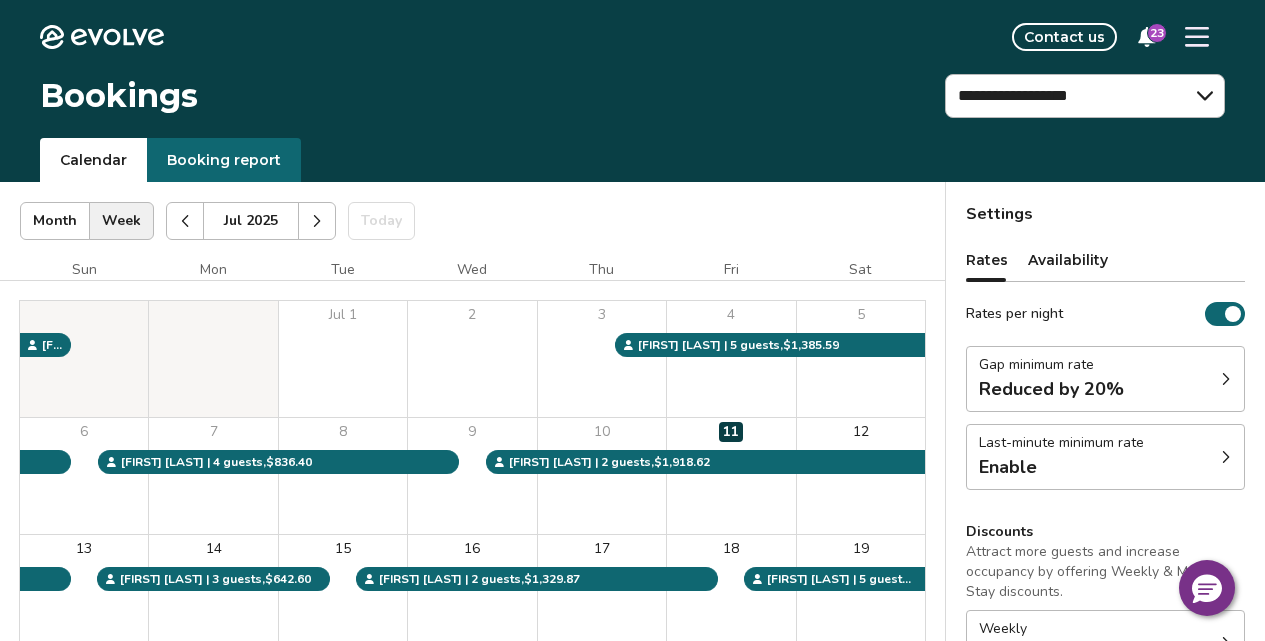 click 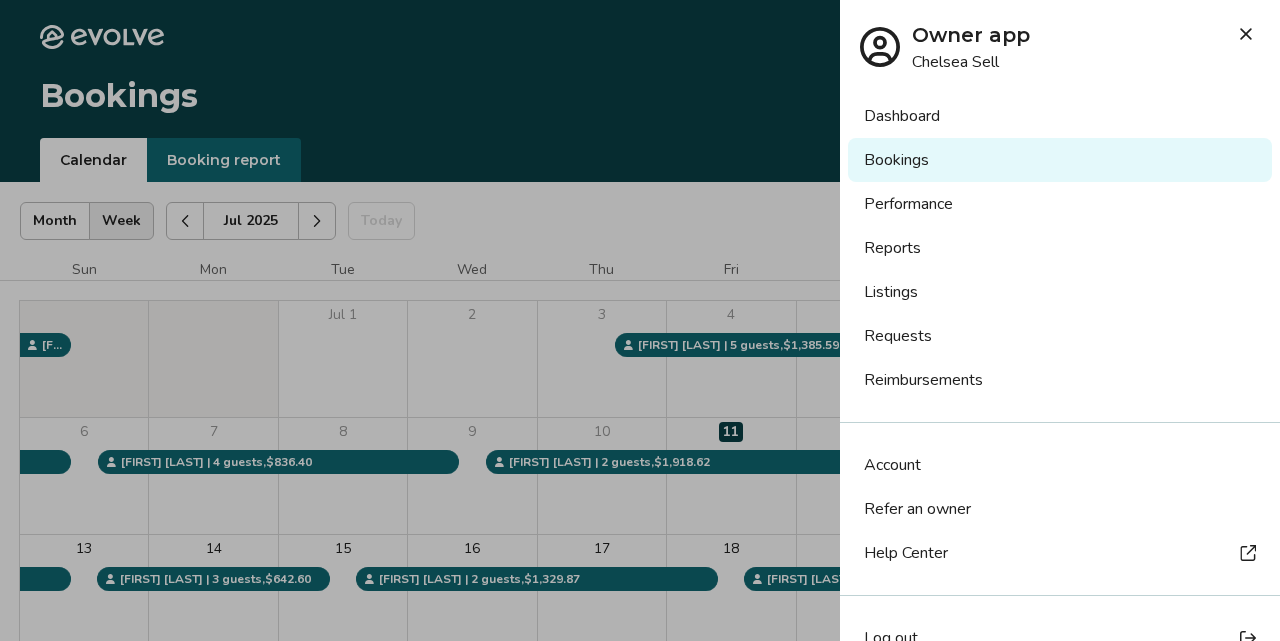 click on "Reports" at bounding box center (1060, 248) 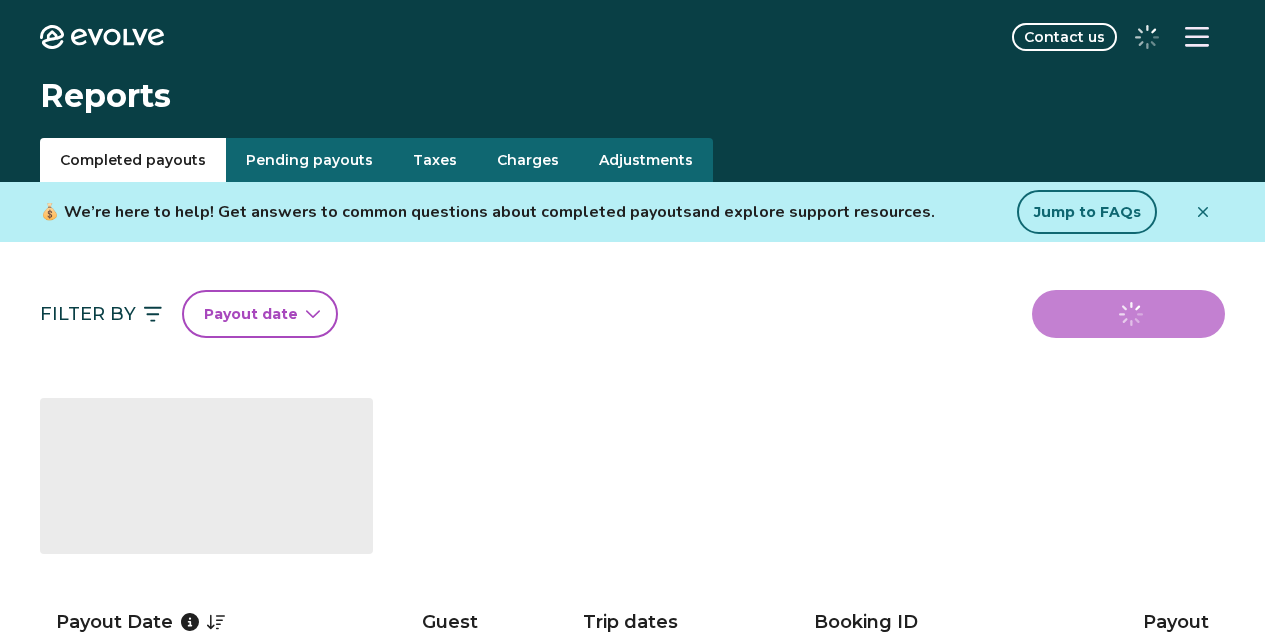 scroll, scrollTop: 0, scrollLeft: 0, axis: both 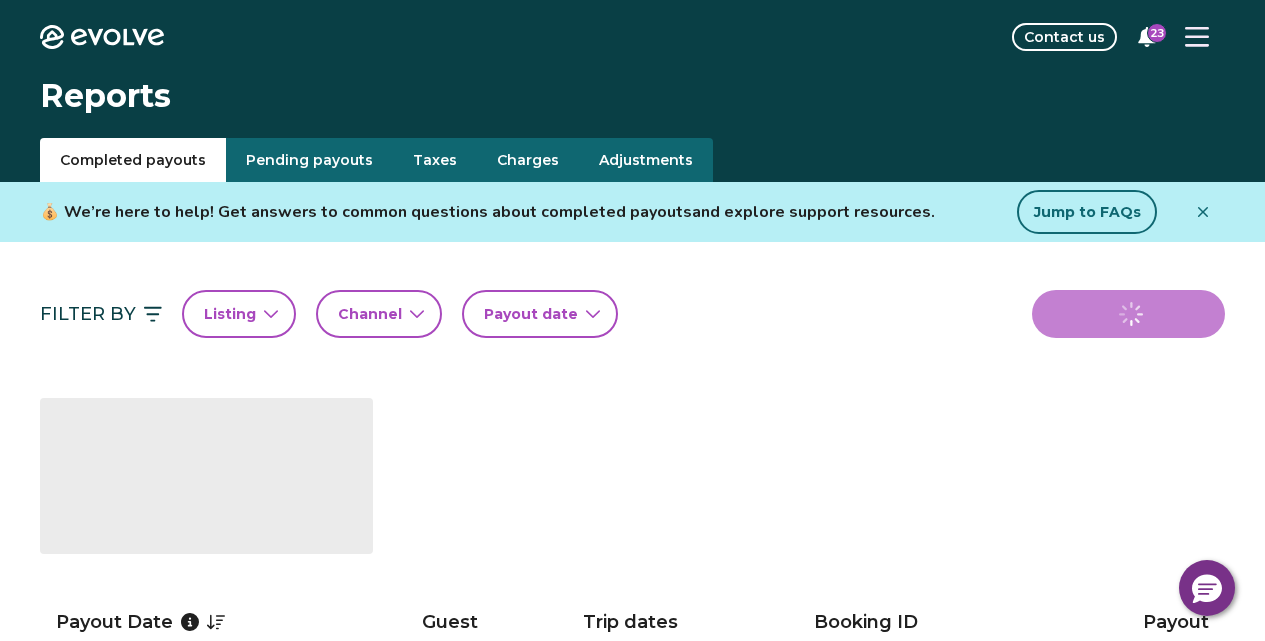click 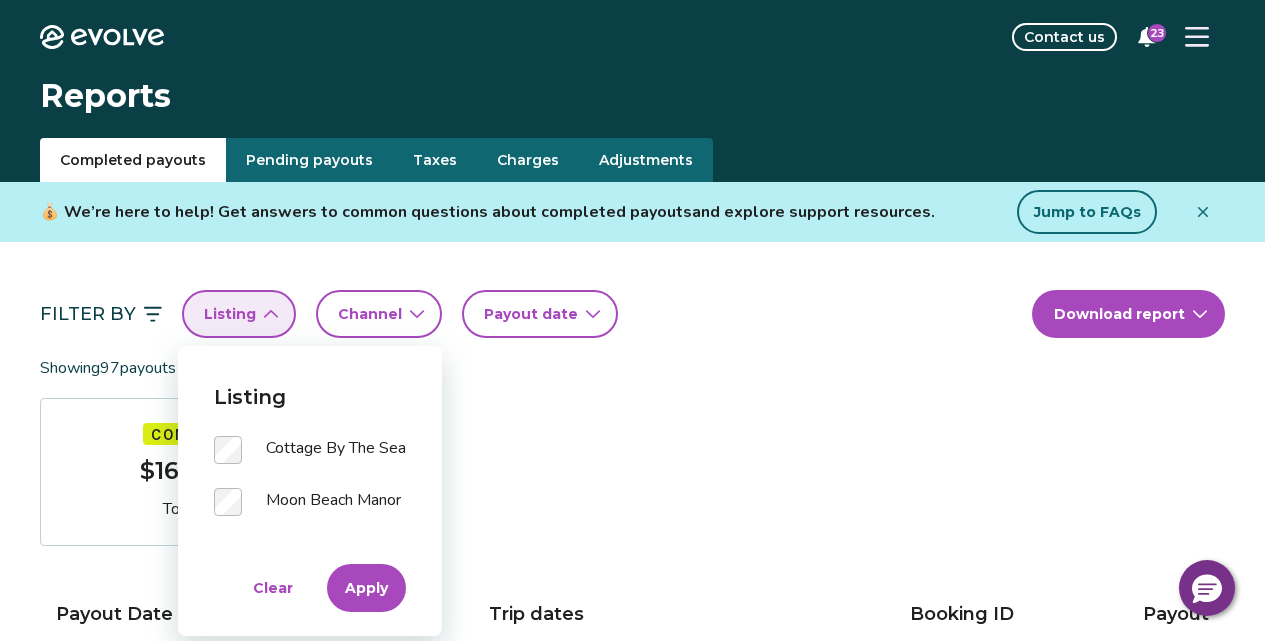 click on "Apply" at bounding box center [366, 588] 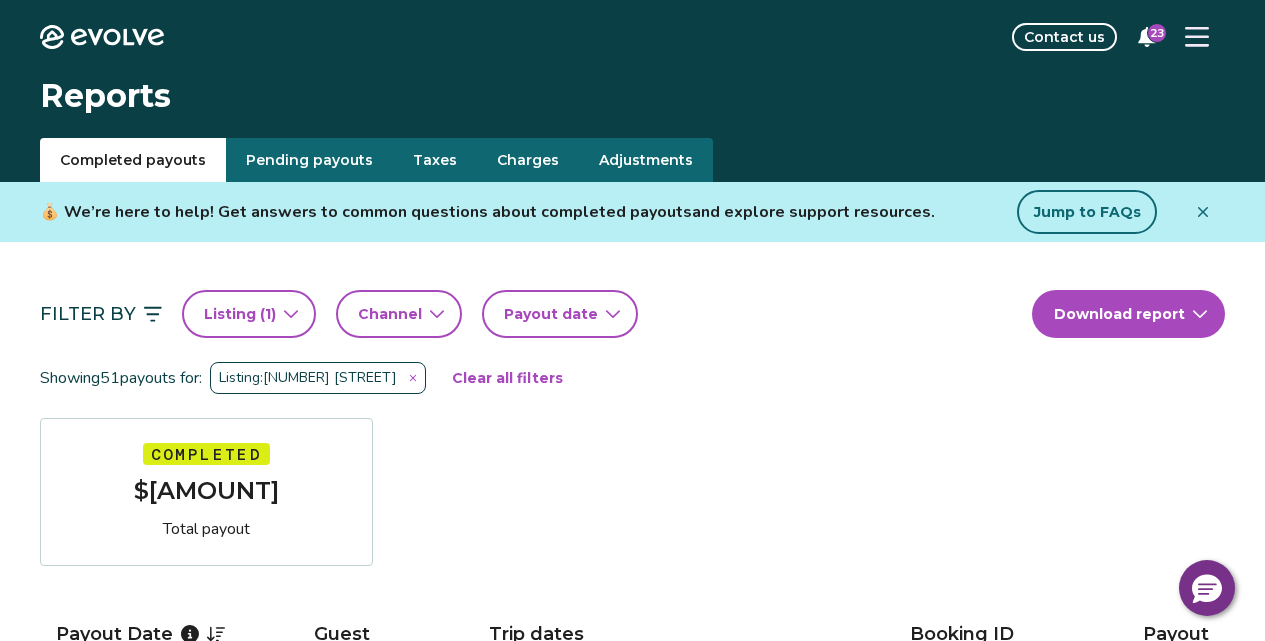 click on "Channel" at bounding box center [399, 314] 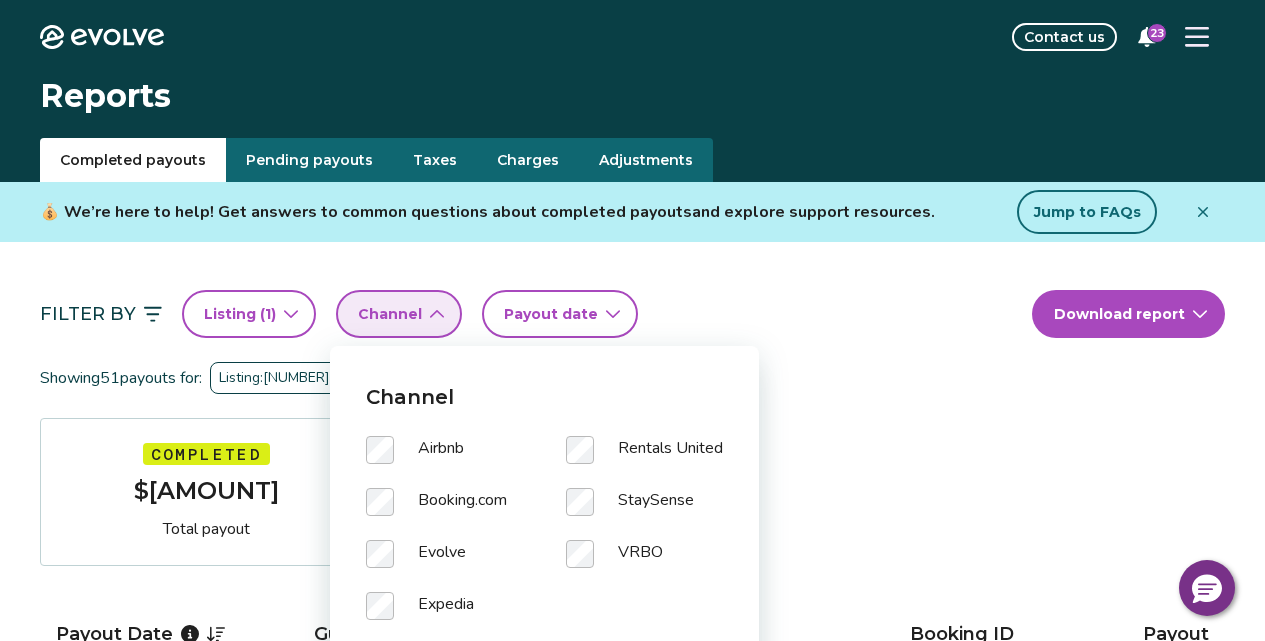 click on "Channel" at bounding box center (399, 314) 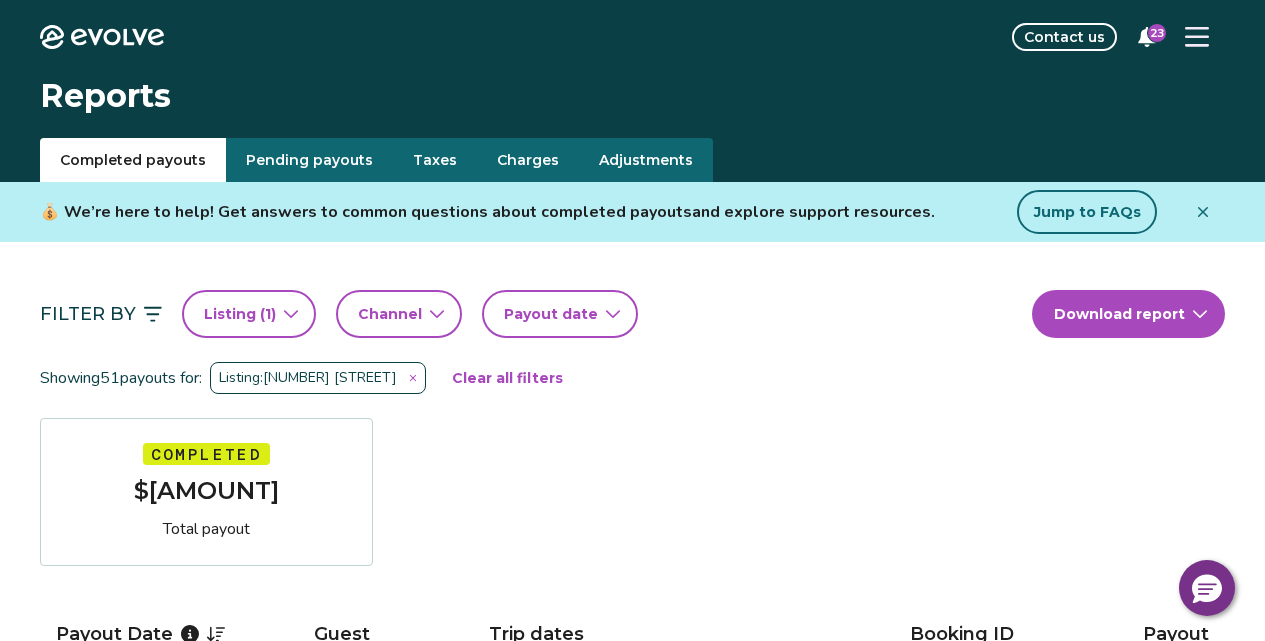 click on "Payout date" at bounding box center [551, 314] 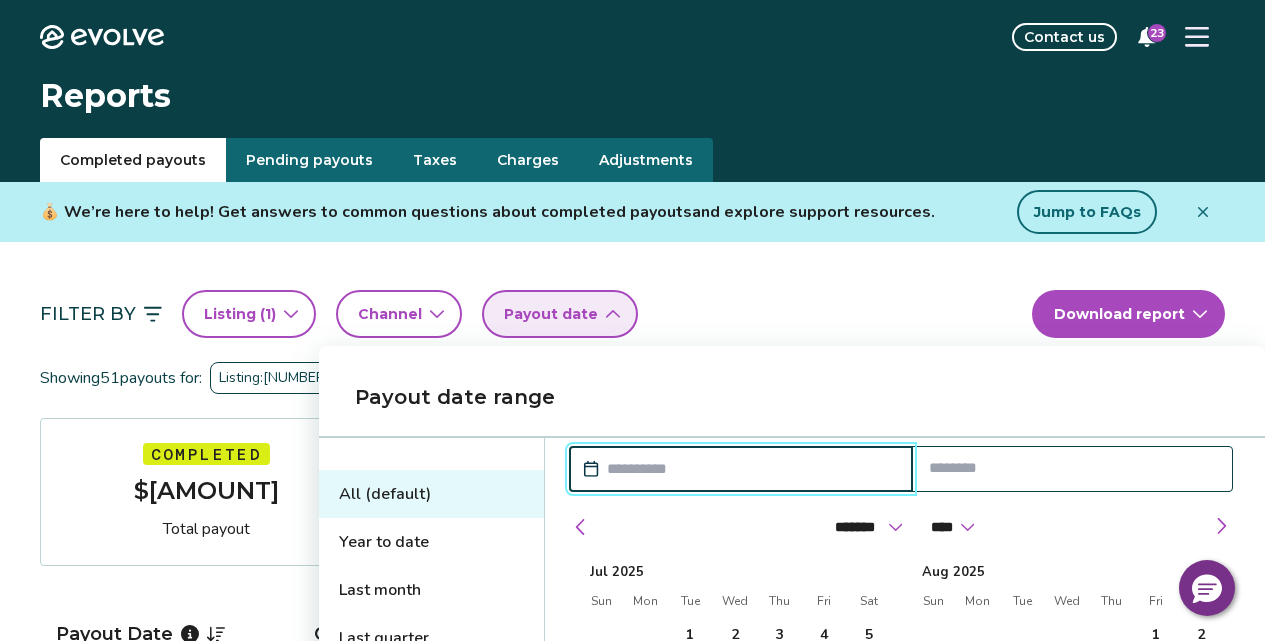 click on "Last month" at bounding box center [431, 590] 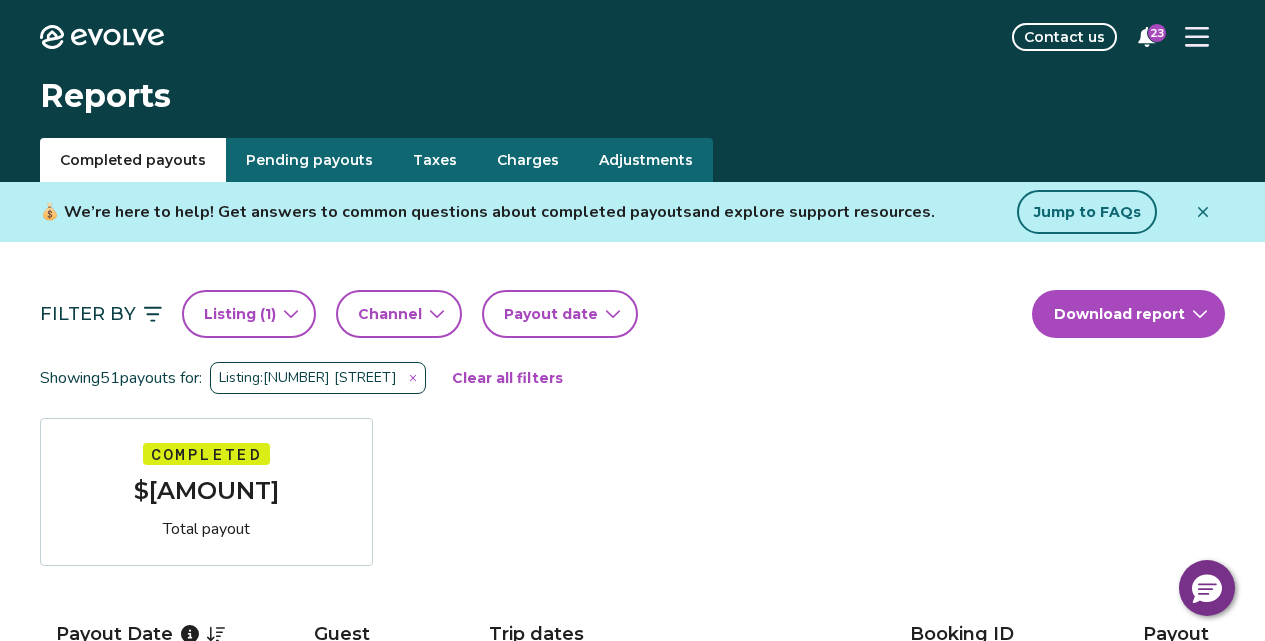 click on "Showing  51  payouts   for: Listing:  [NUMBER] [STREET] Clear all filters" at bounding box center (632, 378) 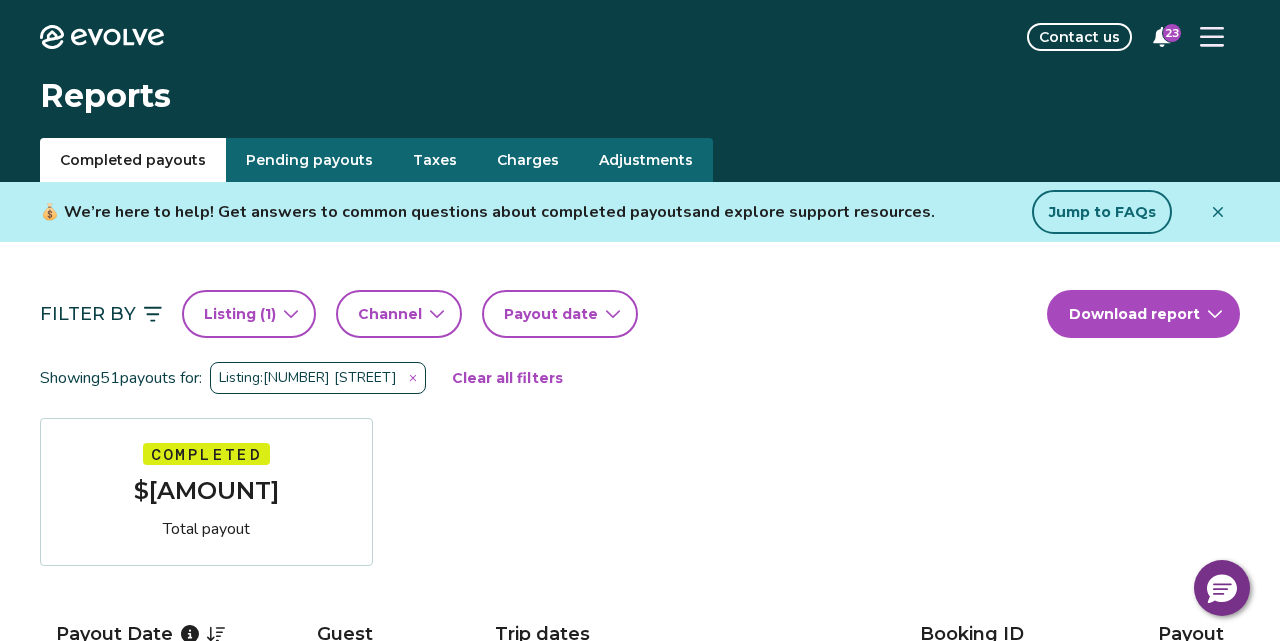click on "Showing  51  payouts   for: Listing:  [NUMBER] [STREET] Clear all filters Completed $[AMOUNT] Total payout Payout Date Guest Trip dates Booking ID Payout [MONTH] [DAY], [YEAR] [FIRST] [LAST] [MONTH] [DAY] - [MONTH] [DAY], [YEAR] [BOOKING_ID] $[AMOUNT] [MONTH] [DAY], [YEAR] [FIRST] [LAST] [MONTH] [DAY] - [MONTH] [DAY], [YEAR] [BOOKING_ID] $[AMOUNT] [MONTH] [DAY], [YEAR] [FIRST] [LAST] [MONTH] [DAY] - [MONTH] [DAY], [YEAR] [BOOKING_ID] $[AMOUNT] [MONTH] [DAY], [YEAR] [FIRST] [LAST] [MONTH] [DAY] - [MONTH] [DAY], [YEAR] [BOOKING_ID] $[AMOUNT] [MONTH] [DAY], [YEAR] [FIRST] [LAST] [MONTH] [DAY] - [MONTH] [DAY], [YEAR] [BOOKING_ID] $[AMOUNT] [MONTH] [DAY], [YEAR] [FIRST] [LAST] [MONTH] [DAY] - [MONTH] [DAY], [YEAR] [BOOKING_ID] $[AMOUNT] [MONTH] [DAY], [YEAR] [FIRST] [LAST] [MONTH] [DAY] - [MONTH] [DAY], [YEAR] [BOOKING_ID] $[AMOUNT] [MONTH] [DAY], [YEAR] [FIRST] [LAST] [MONTH] [DAY] - [MONTH] [DAY], [YEAR] [BOOKING_ID] $[AMOUNT] [MONTH] [DAY], [YEAR] [FIRST] [LAST] [MONTH] [DAY] - [MONTH] [DAY], [YEAR] [BOOKING_ID] $[AMOUNT]" at bounding box center (640, 1503) 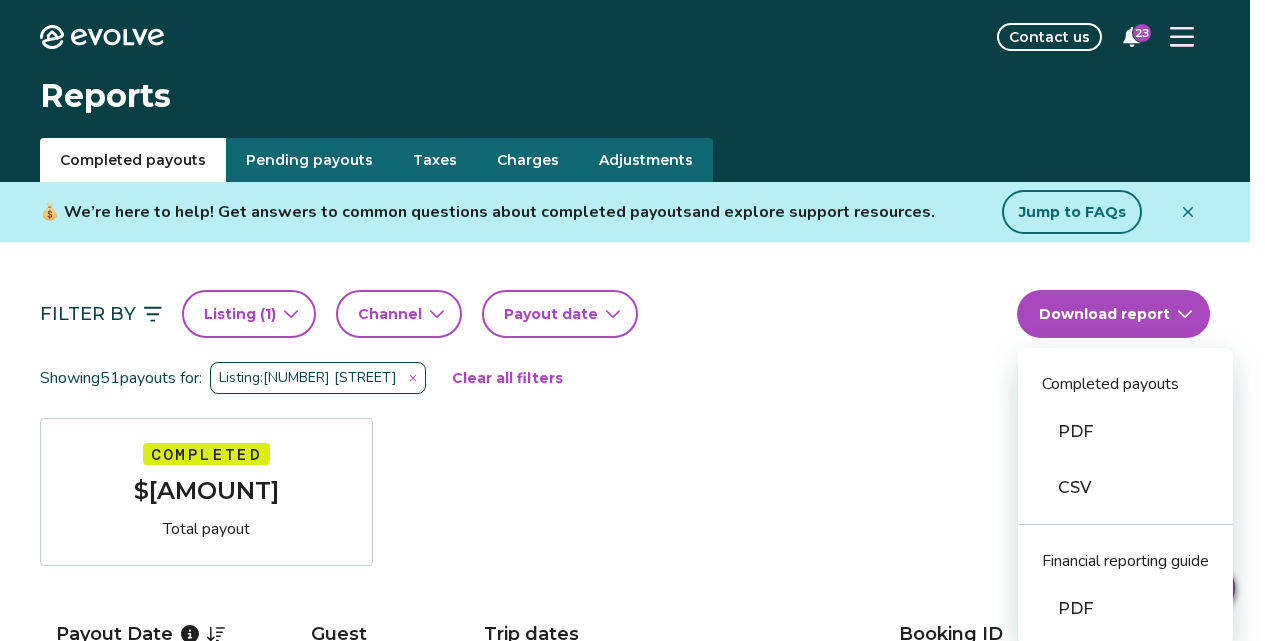 click on "Showing  51  payouts   for: Listing:  [NUMBER] [STREET] Clear all filters Completed $[AMOUNT] Total payout Payout Date Guest Trip dates Booking ID Payout [MONTH] [DAY], [YEAR] [FIRST] [LAST] [MONTH] [DAY] - [MONTH] [DAY], [YEAR] [BOOKING_ID] $[AMOUNT] [MONTH] [DAY], [YEAR] [FIRST] [LAST] [MONTH] [DAY] - [MONTH] [DAY], [YEAR] [BOOKING_ID] $[AMOUNT] [MONTH] [DAY], [YEAR] [FIRST] [LAST] [MONTH] [DAY] - [MONTH] [DAY], [YEAR] [BOOKING_ID] $[AMOUNT] [MONTH] [DAY], [YEAR] [FIRST] [LAST] [MONTH] [DAY] - [MONTH] [DAY], [YEAR] [BOOKING_ID] $[AMOUNT] [MONTH] [DAY], [YEAR] [FIRST] [LAST] [MONTH] [DAY] - [MONTH] [DAY], [YEAR] [BOOKING_ID] $[AMOUNT] [MONTH] [DAY], [YEAR] [FIRST] [LAST] [MONTH] [DAY] - [MONTH] [DAY], [YEAR] [BOOKING_ID] $[AMOUNT] [MONTH] [DAY], [YEAR] [FIRST] [LAST] [MONTH] [DAY] - [MONTH] [DAY], [YEAR] [BOOKING_ID] $[AMOUNT] [MONTH] [DAY], [YEAR] [FIRST] [LAST] [MONTH] [DAY] - [MONTH] [DAY], [YEAR] [BOOKING_ID] $[AMOUNT] [MONTH] [DAY], [YEAR] [FIRST] [LAST] [MONTH] [DAY] - [MONTH] [DAY], [YEAR] [BOOKING_ID] $[AMOUNT]" at bounding box center (632, 1503) 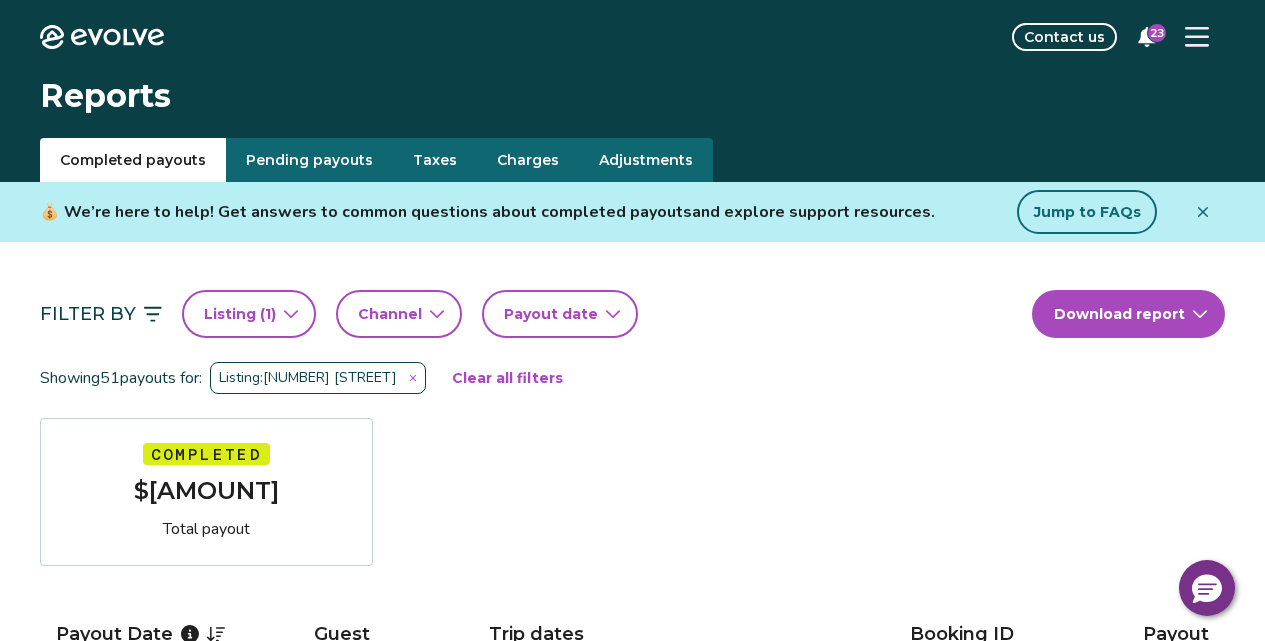 click on "Taxes" at bounding box center [435, 160] 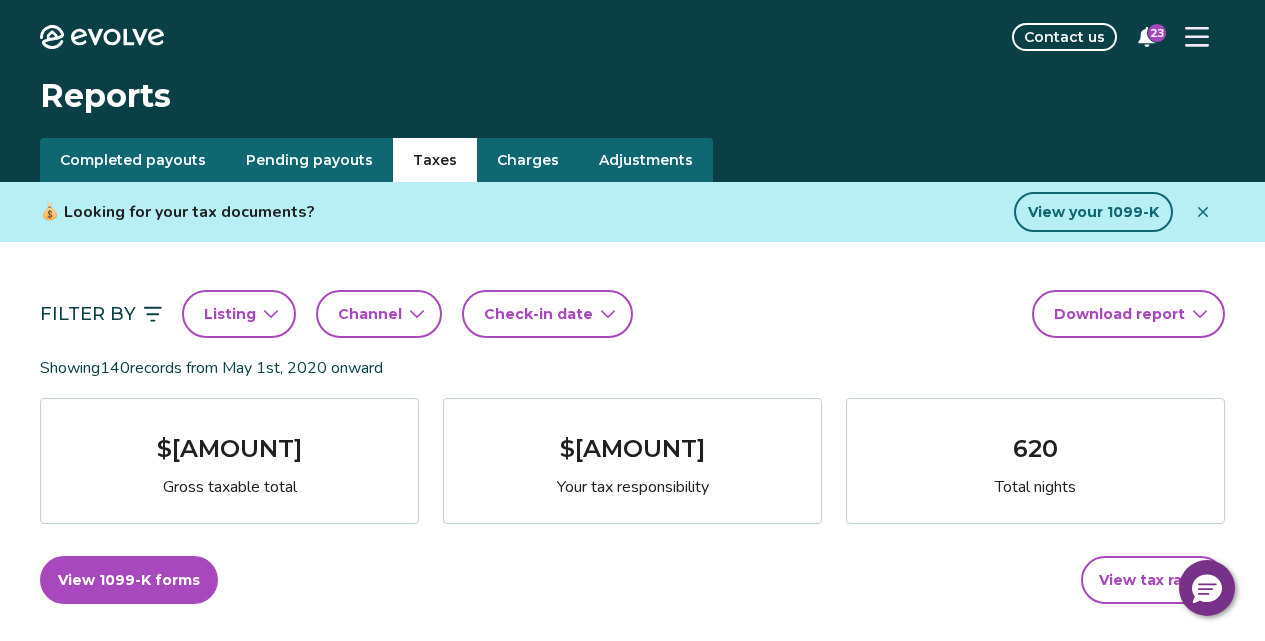 click on "Listing" at bounding box center [239, 314] 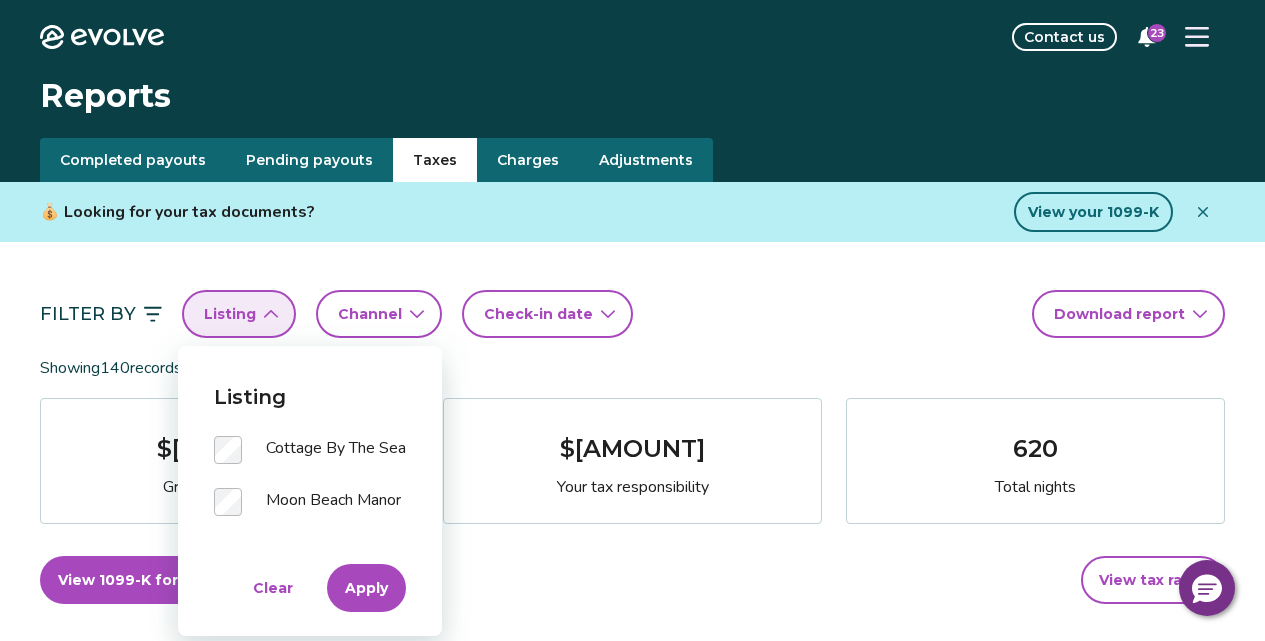 click on "Apply" at bounding box center (366, 588) 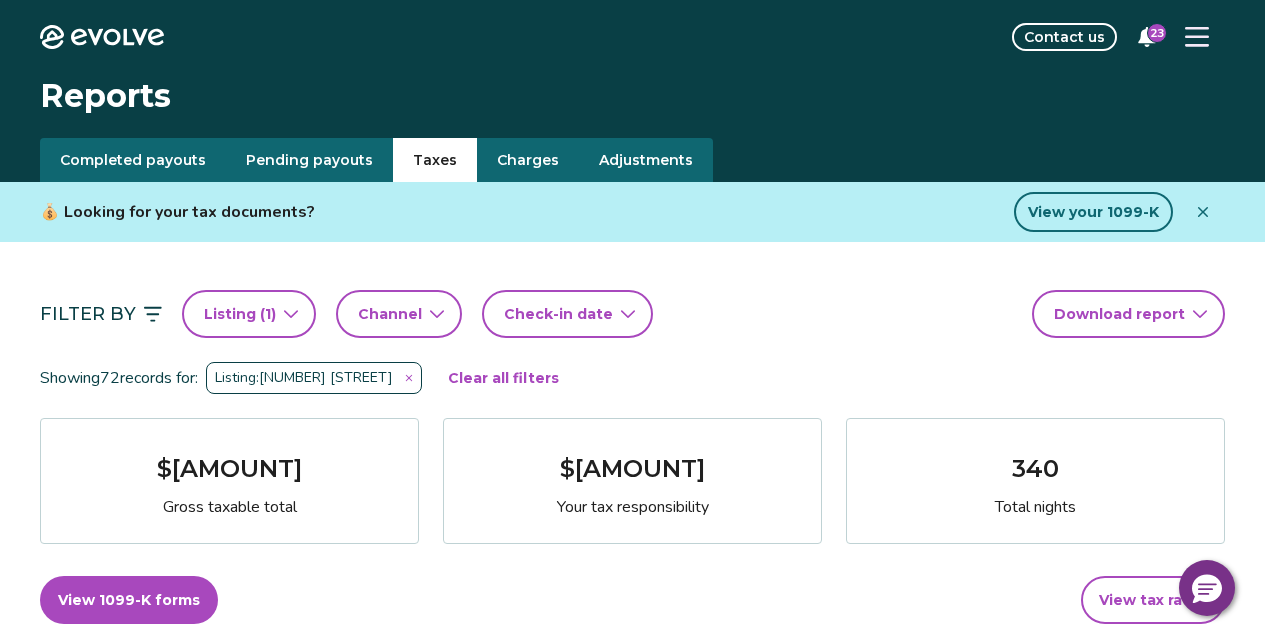 click 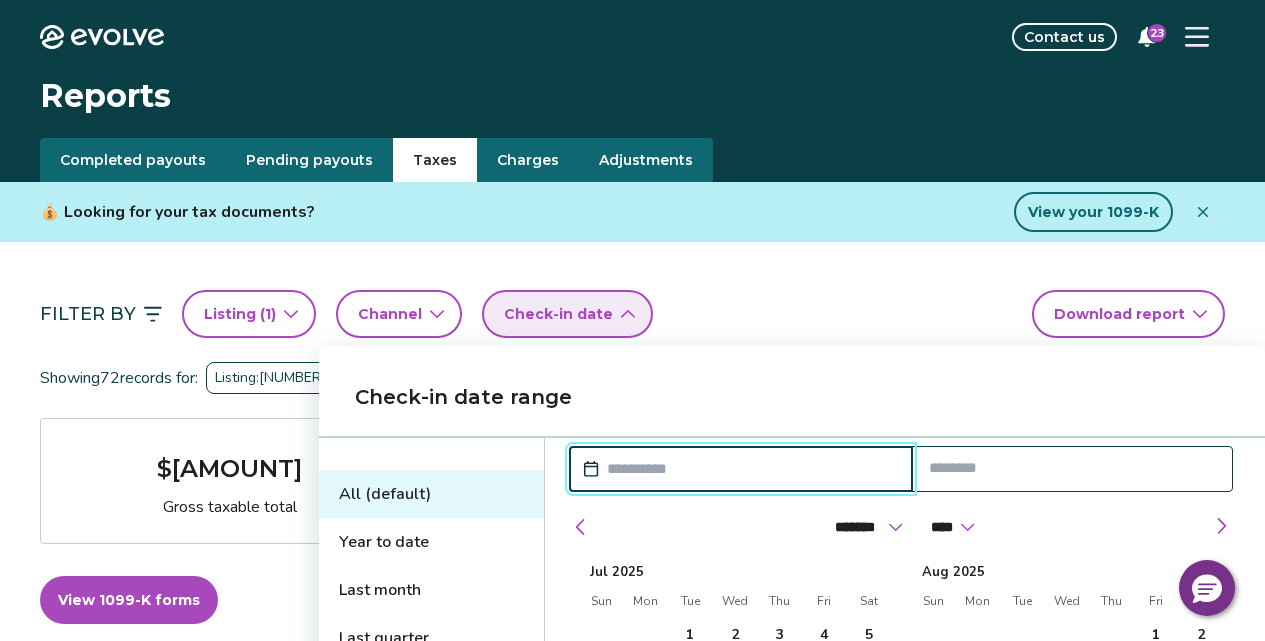 click on "Last month" at bounding box center [431, 590] 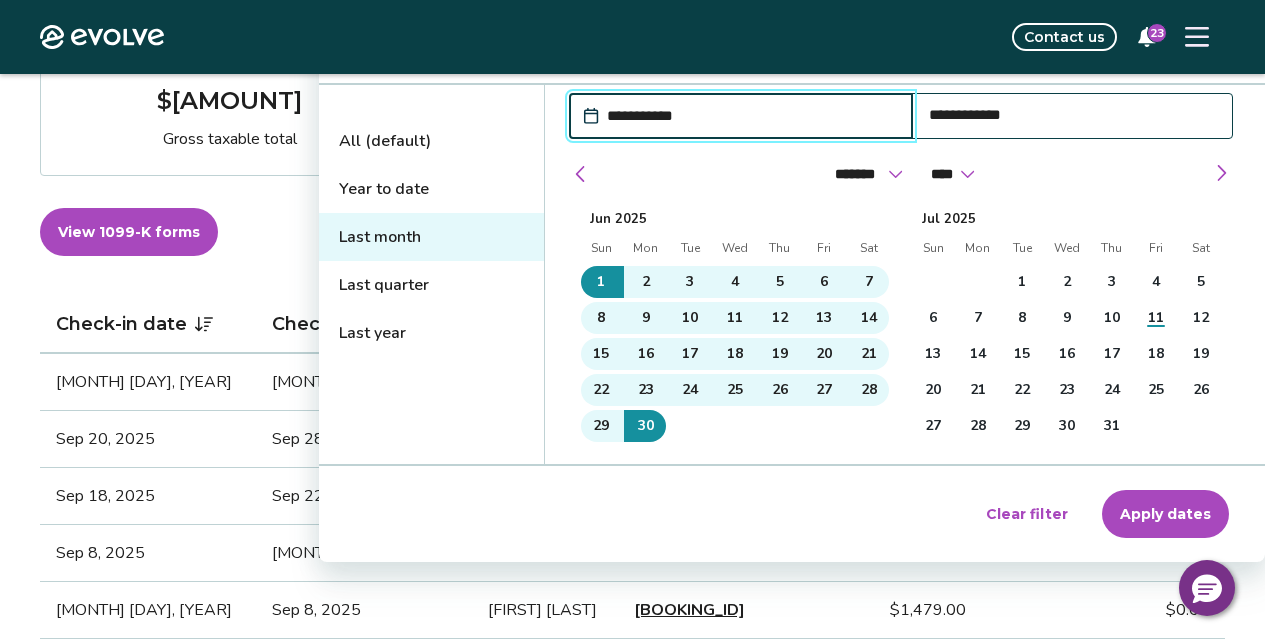 scroll, scrollTop: 369, scrollLeft: 0, axis: vertical 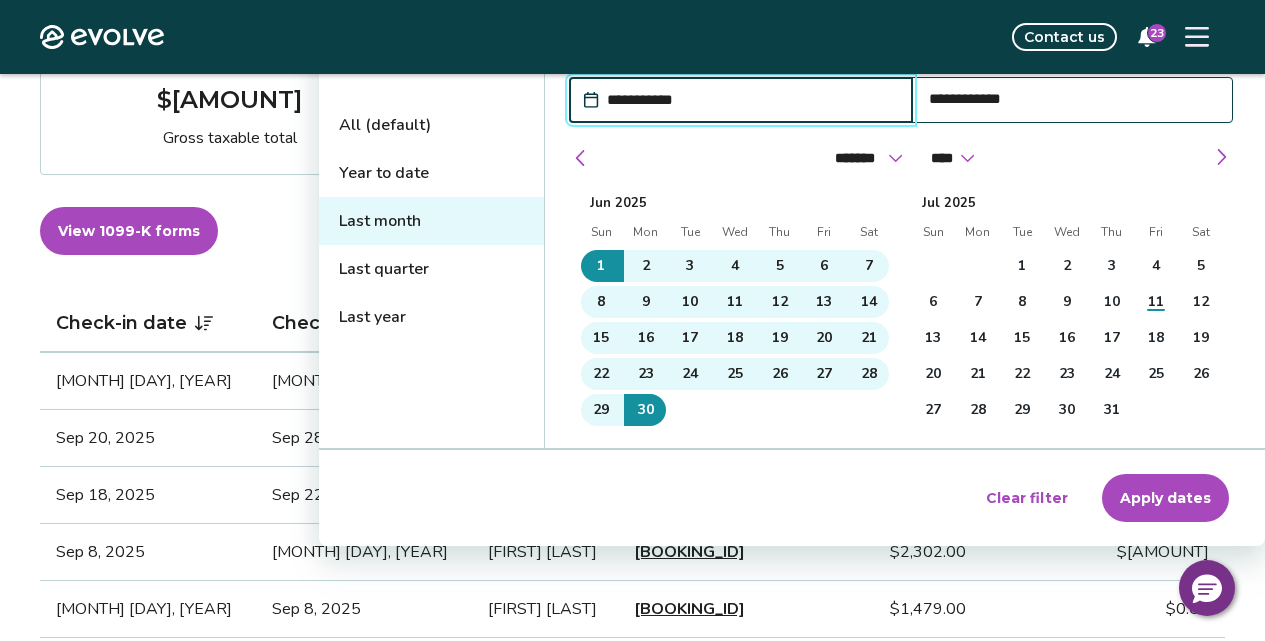 click on "Apply dates" at bounding box center [1165, 498] 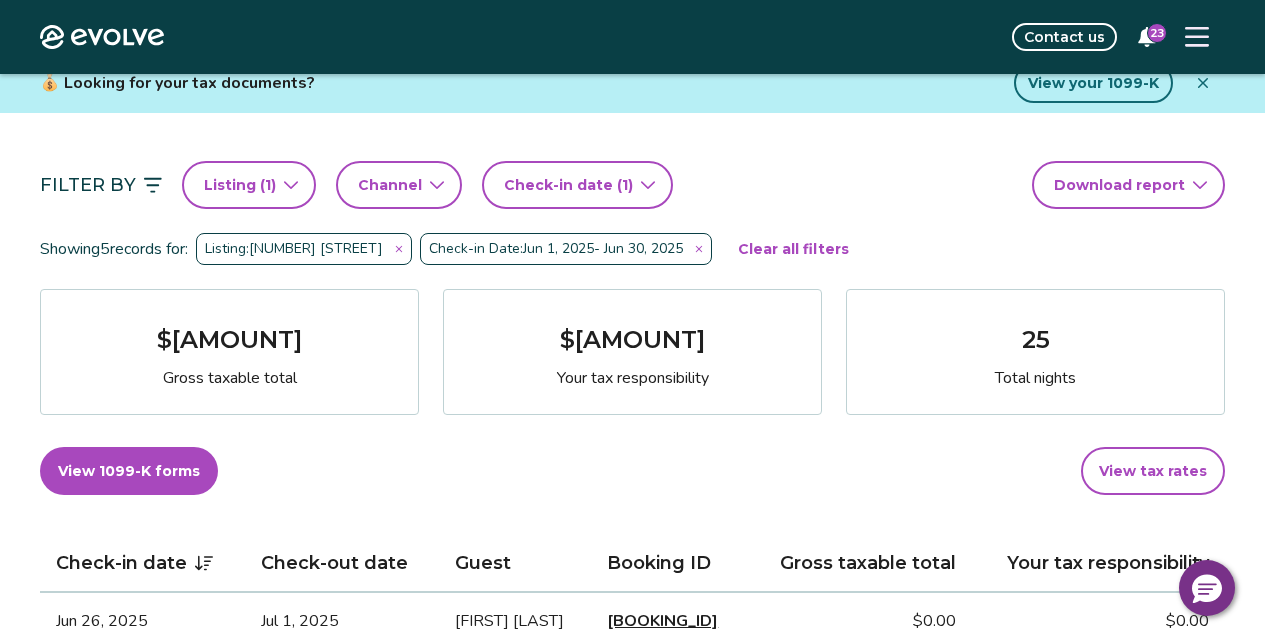 scroll, scrollTop: 135, scrollLeft: 0, axis: vertical 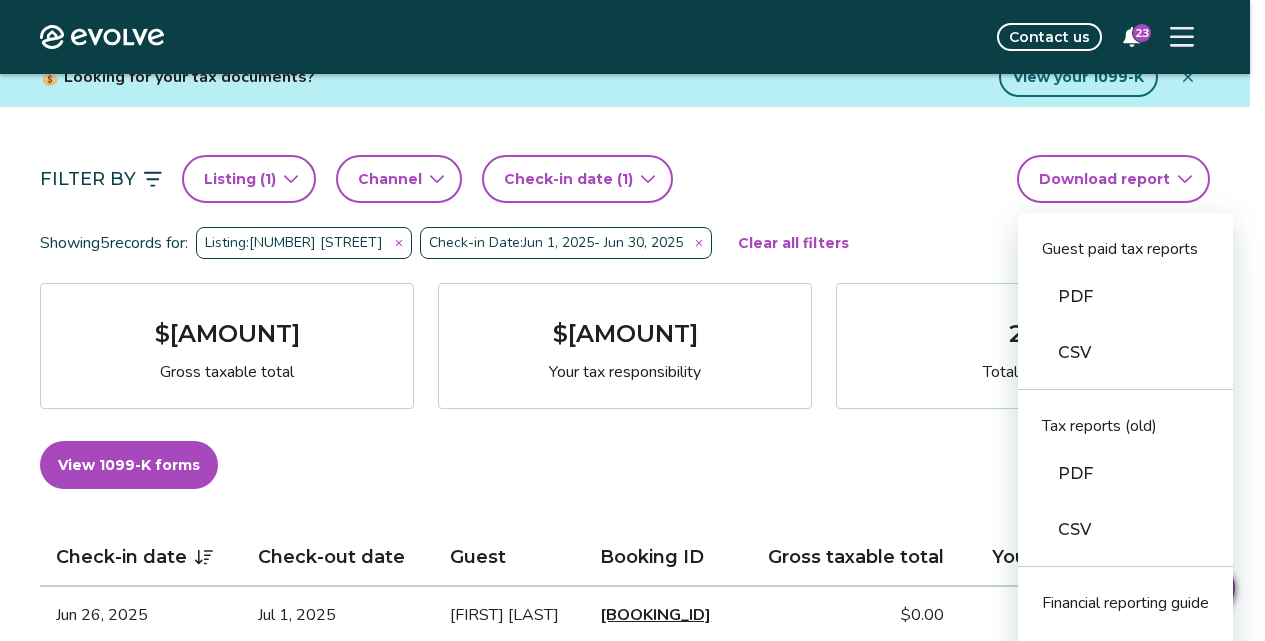 click on "Showing  51  payouts   for: Listing:  [NUMBER] [STREET] Clear all filters Completed $[AMOUNT] Total payout Payout Date Guest Trip dates Booking ID Payout [MONTH] [DAY], [YEAR] [FIRST] [LAST] [MONTH] [DAY] - [MONTH] [DAY], [YEAR] [BOOKING_ID] $[AMOUNT] [MONTH] [DAY], [YEAR] [FIRST] [LAST] [MONTH] [DAY] - [MONTH] [DAY], [YEAR] [BOOKING_ID] $[AMOUNT] [MONTH] [DAY], [YEAR] [FIRST] [LAST] [MONTH] [DAY] - [MONTH] [DAY], [YEAR] [BOOKING_ID] $[AMOUNT] [MONTH] [DAY], [YEAR] [FIRST] [LAST] [MONTH] [DAY] - [MONTH] [DAY], [YEAR] [BOOKING_ID] $[AMOUNT] [MONTH] [DAY], [YEAR] [FIRST] [LAST] [MONTH] [DAY] - [MONTH] [DAY], [YEAR] [BOOKING_ID] $[AMOUNT] [MONTH] [DAY], [YEAR] [FIRST] [LAST] [MONTH] [DAY] - [MONTH] [DAY], [YEAR] [BOOKING_ID] $[AMOUNT] [MONTH] [DAY], [YEAR] [FIRST] [LAST] [MONTH] [DAY] - [MONTH] [DAY], [YEAR] [BOOKING_ID] $[AMOUNT] [MONTH] [DAY], [YEAR] [FIRST] [LAST] [MONTH] [DAY] - [MONTH] [DAY], [YEAR] [BOOKING_ID] $[AMOUNT] [MONTH] [DAY], [YEAR] [FIRST] [LAST] [MONTH] [DAY] - [MONTH] [DAY], [YEAR] [BOOKING_ID] $[AMOUNT]" at bounding box center [632, 973] 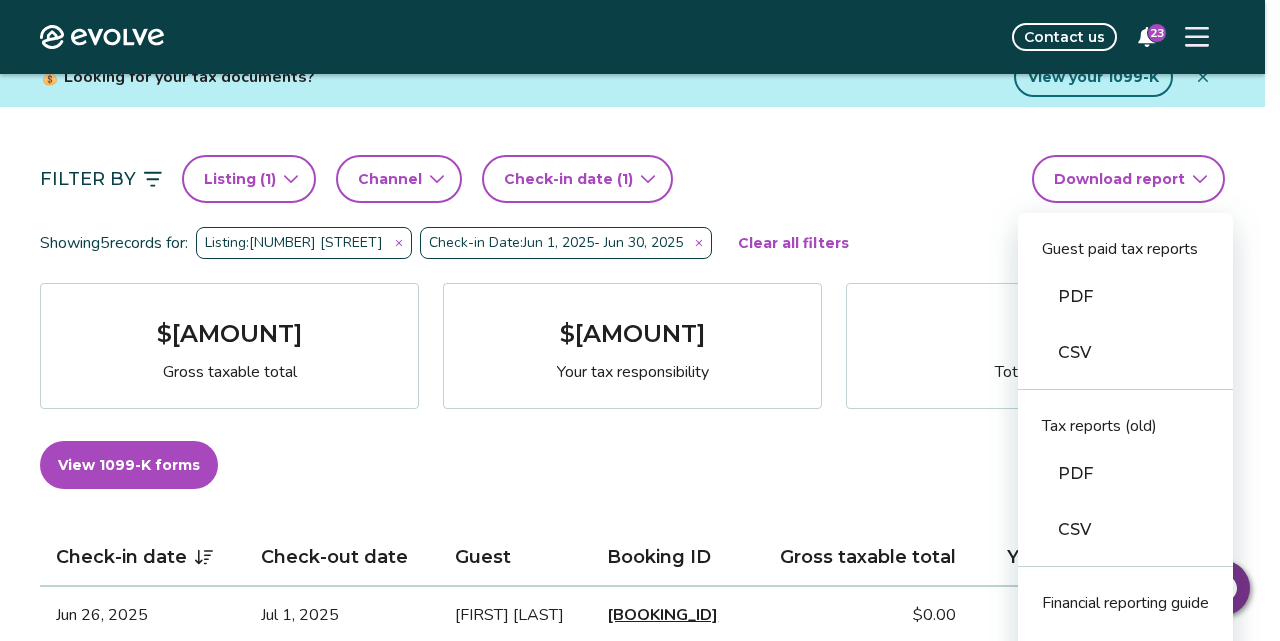 click on "CSV" at bounding box center [1125, 530] 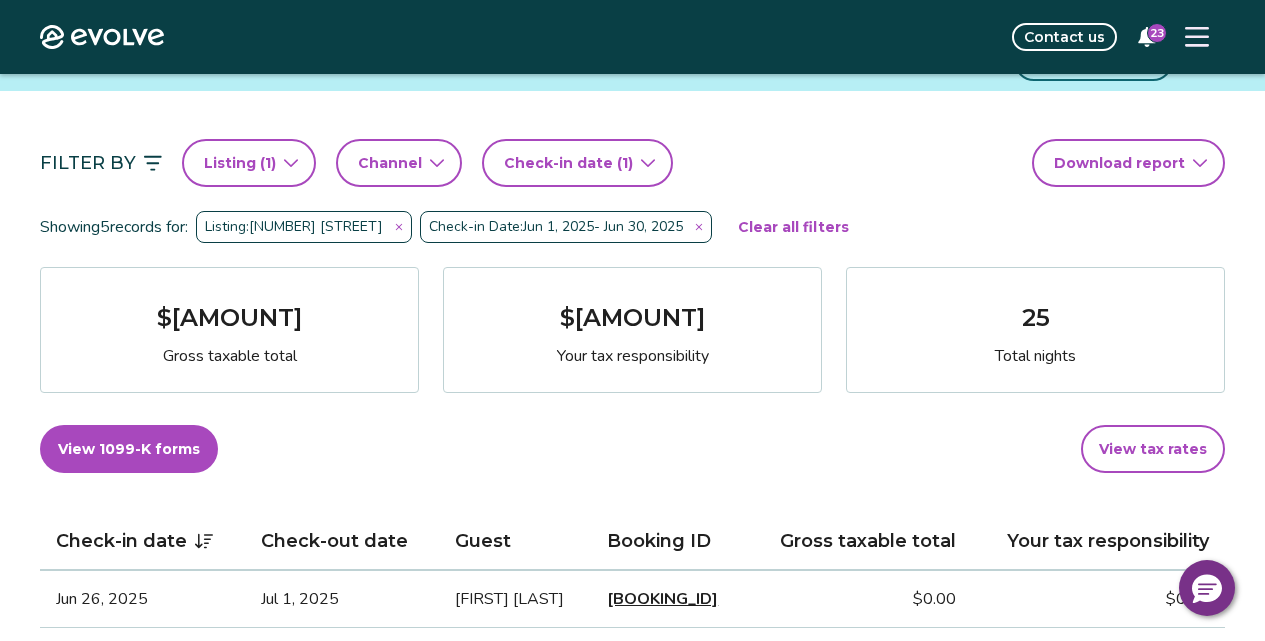 scroll, scrollTop: 142, scrollLeft: 0, axis: vertical 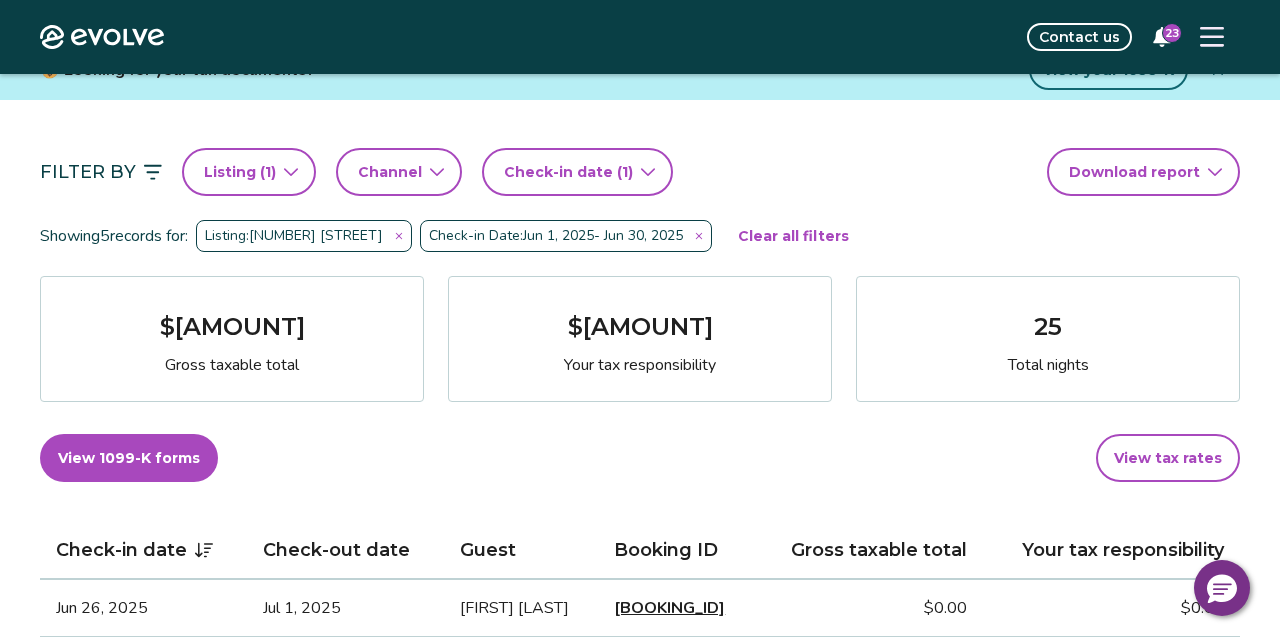 click on "Showing  5  records   for: Listing:  [NUMBER] [STREET] Check-in Date:  [MONTH] [DAY], [YEAR]  -   [MONTH] [DAY], [YEAR] Clear all filters $[AMOUNT] Gross taxable total $[AMOUNT] Your tax responsibility [NUMBER] Total nights View 1099-K forms View tax rates Check-in date Check-out date Guest Booking ID Gross taxable total Your tax responsibility [MONTH] [DAY], [YEAR] [MONTH] [DAY], [YEAR] [FIRST] [LAST] [BOOKING_ID] $[AMOUNT] $[AMOUNT] [MONTH] [DAY], [YEAR] [MONTH] [DAY], [YEAR] [FIRST] [LAST] [BOOKING_ID] $[AMOUNT] $[AMOUNT] [MONTH] [DAY], [YEAR] [MONTH] [DAY], [YEAR] [FIRST] [LAST] [BOOKING_ID] $[AMOUNT] $[AMOUNT] [MONTH] [DAY], [YEAR] [MONTH] [DAY], [YEAR] [FIRST] [LAST] [BOOKING_ID] $[AMOUNT] $[AMOUNT] [MONTH] [DAY], [YEAR] [MONTH] [DAY], [YEAR] [FIRST] [LAST] [BOOKING_ID] $[AMOUNT] $[AMOUNT]" at bounding box center (640, 966) 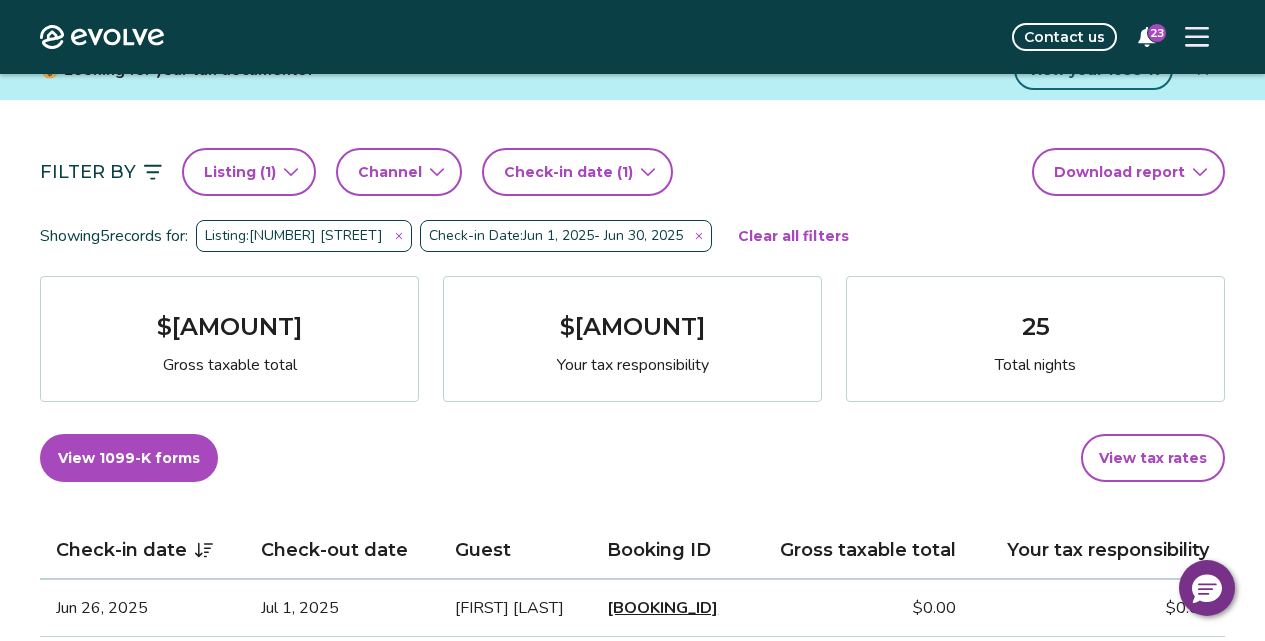 click on "Showing  5  records   for: Listing:  [NUMBER] [STREET] Check-in Date:  [MONTH] [DAY], [YEAR]  -   [MONTH] [DAY], [YEAR] Clear all filters $[AMOUNT] Gross taxable total $[AMOUNT] Your tax responsibility [NUMBER] Total nights View 1099-K forms View tax rates Check-in date Check-out date Guest Booking ID Gross taxable total Your tax responsibility [MONTH] [DAY], [YEAR] [MONTH] [DAY], [YEAR] [FIRST] [LAST] [BOOKING_ID] $[AMOUNT] $[AMOUNT] [MONTH] [DAY], [YEAR] [MONTH] [DAY], [YEAR] [FIRST] [LAST] [BOOKING_ID] $[AMOUNT] $[AMOUNT] [MONTH] [DAY], [YEAR] [MONTH] [DAY], [YEAR] [FIRST] [LAST] [BOOKING_ID] $[AMOUNT] $[AMOUNT] [MONTH] [DAY], [YEAR] [MONTH] [DAY], [YEAR] [FIRST] [LAST] [BOOKING_ID] $[AMOUNT] $[AMOUNT] [MONTH] [DAY], [YEAR] [MONTH] [DAY], [YEAR] [FIRST] [LAST] [BOOKING_ID] $[AMOUNT] $[AMOUNT]" at bounding box center (632, 966) 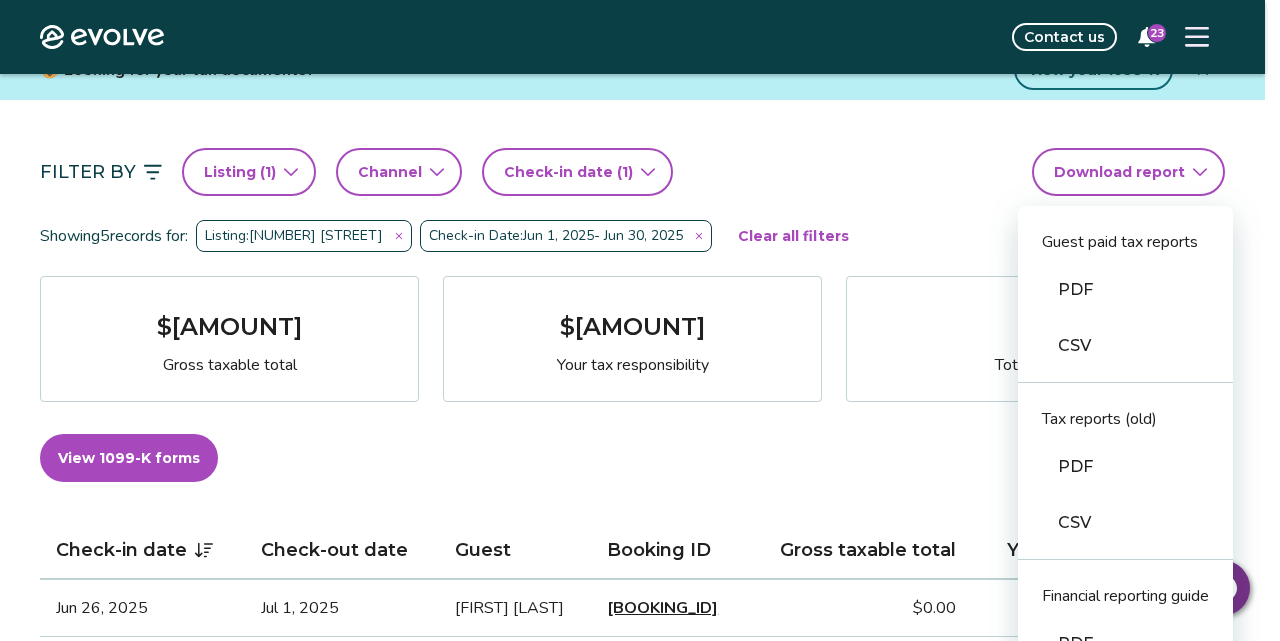click on "Showing  51  payouts   for: Listing:  [NUMBER] [STREET] Clear all filters Completed $[AMOUNT] Total payout Payout Date Guest Trip dates Booking ID Payout [MONTH] [DAY], [YEAR] [FIRST] [LAST] [MONTH] [DAY] - [MONTH] [DAY], [YEAR] [BOOKING_ID] $[AMOUNT] [MONTH] [DAY], [YEAR] [FIRST] [LAST] [MONTH] [DAY] - [MONTH] [DAY], [YEAR] [BOOKING_ID] $[AMOUNT] [MONTH] [DAY], [YEAR] [FIRST] [LAST] [MONTH] [DAY] - [MONTH] [DAY], [YEAR] [BOOKING_ID] $[AMOUNT] [MONTH] [DAY], [YEAR] [FIRST] [LAST] [MONTH] [DAY] - [MONTH] [DAY], [YEAR] [BOOKING_ID] $[AMOUNT] [MONTH] [DAY], [YEAR] [FIRST] [LAST] [MONTH] [DAY] - [MONTH] [DAY], [YEAR] [BOOKING_ID] $[AMOUNT] [MONTH] [DAY], [YEAR] [FIRST] [LAST] [MONTH] [DAY] - [MONTH] [DAY], [YEAR] [BOOKING_ID] $[AMOUNT] [MONTH] [DAY], [YEAR] [FIRST] [LAST] [MONTH] [DAY] - [MONTH] [DAY], [YEAR] [BOOKING_ID] $[AMOUNT] [MONTH] [DAY], [YEAR] [FIRST] [LAST] [MONTH] [DAY] - [MONTH] [DAY], [YEAR] [BOOKING_ID] $[AMOUNT] [MONTH] [DAY], [YEAR] [FIRST] [LAST] [MONTH] [DAY] - [MONTH] [DAY], [YEAR] [BOOKING_ID] $[AMOUNT]" at bounding box center (640, 966) 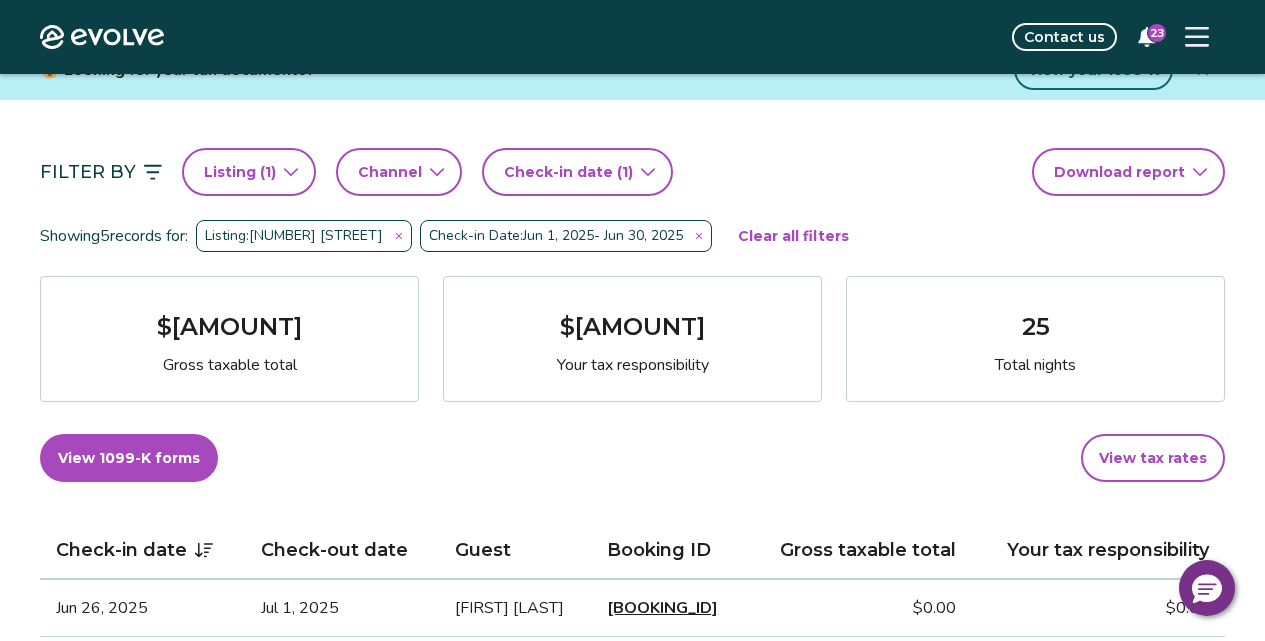 click on "Showing  5  records   for: Listing:  [NUMBER] [STREET] Check-in Date:  [MONTH] [DAY], [YEAR]  -   [MONTH] [DAY], [YEAR] Clear all filters" at bounding box center (632, 236) 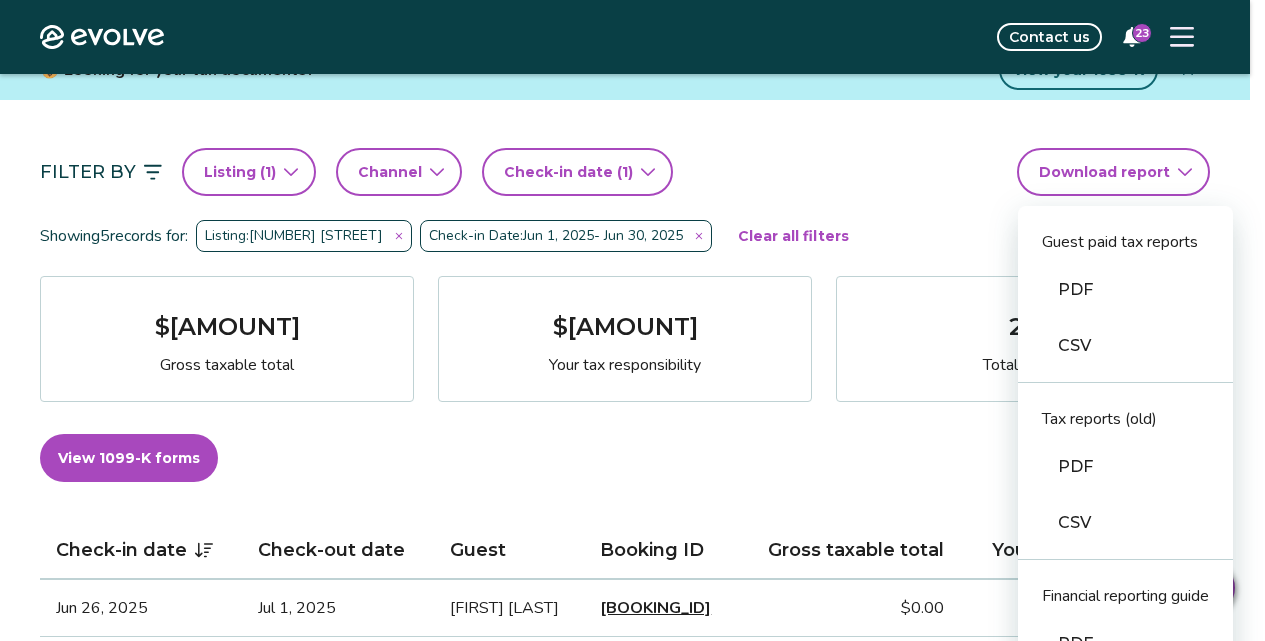 click on "Showing  51  payouts   for: Listing:  [NUMBER] [STREET] Clear all filters Completed $[AMOUNT] Total payout Payout Date Guest Trip dates Booking ID Payout [MONTH] [DAY], [YEAR] [FIRST] [LAST] [MONTH] [DAY] - [MONTH] [DAY], [YEAR] [BOOKING_ID] $[AMOUNT] [MONTH] [DAY], [YEAR] [FIRST] [LAST] [MONTH] [DAY] - [MONTH] [DAY], [YEAR] [BOOKING_ID] $[AMOUNT] [MONTH] [DAY], [YEAR] [FIRST] [LAST] [MONTH] [DAY] - [MONTH] [DAY], [YEAR] [BOOKING_ID] $[AMOUNT] [MONTH] [DAY], [YEAR] [FIRST] [LAST] [MONTH] [DAY] - [MONTH] [DAY], [YEAR] [BOOKING_ID] $[AMOUNT] [MONTH] [DAY], [YEAR] [FIRST] [LAST] [MONTH] [DAY] - [MONTH] [DAY], [YEAR] [BOOKING_ID] $[AMOUNT] [MONTH] [DAY], [YEAR] [FIRST] [LAST] [MONTH] [DAY] - [MONTH] [DAY], [YEAR] [BOOKING_ID] $[AMOUNT] [MONTH] [DAY], [YEAR] [FIRST] [LAST] [MONTH] [DAY] - [MONTH] [DAY], [YEAR] [BOOKING_ID] $[AMOUNT] [MONTH] [DAY], [YEAR] [FIRST] [LAST] [MONTH] [DAY] - [MONTH] [DAY], [YEAR] [BOOKING_ID] $[AMOUNT] [MONTH] [DAY], [YEAR] [FIRST] [LAST] [MONTH] [DAY] - [MONTH] [DAY], [YEAR] [BOOKING_ID] $[AMOUNT]" at bounding box center [632, 966] 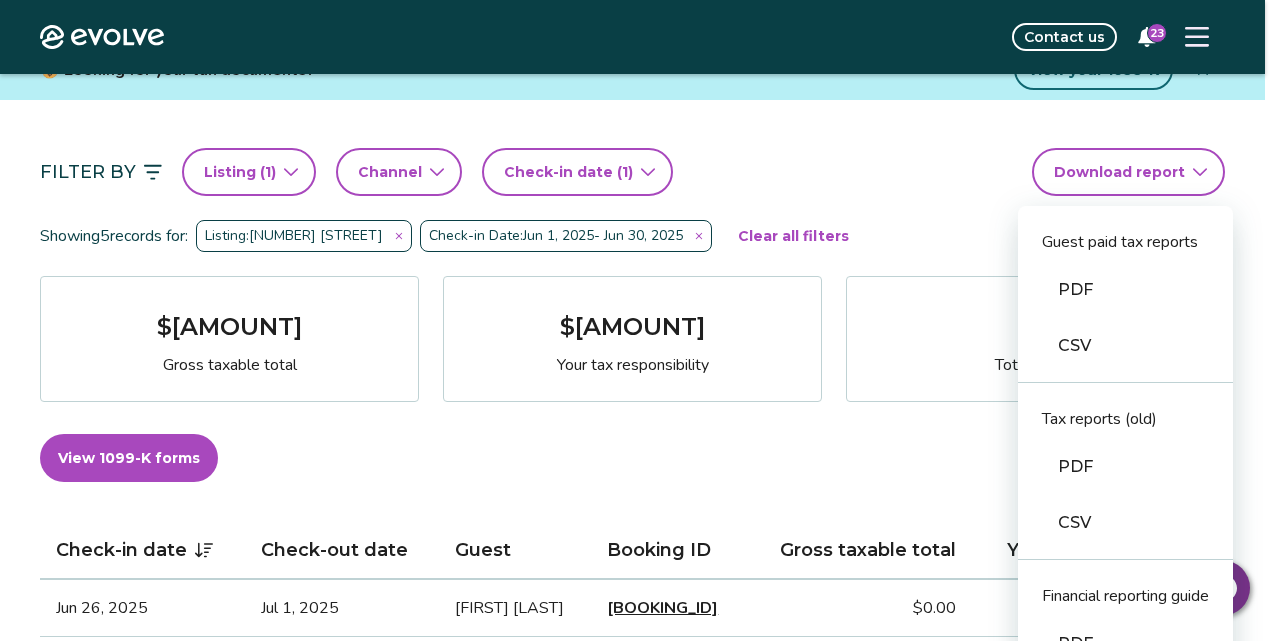 click on "CSV" at bounding box center (1125, 346) 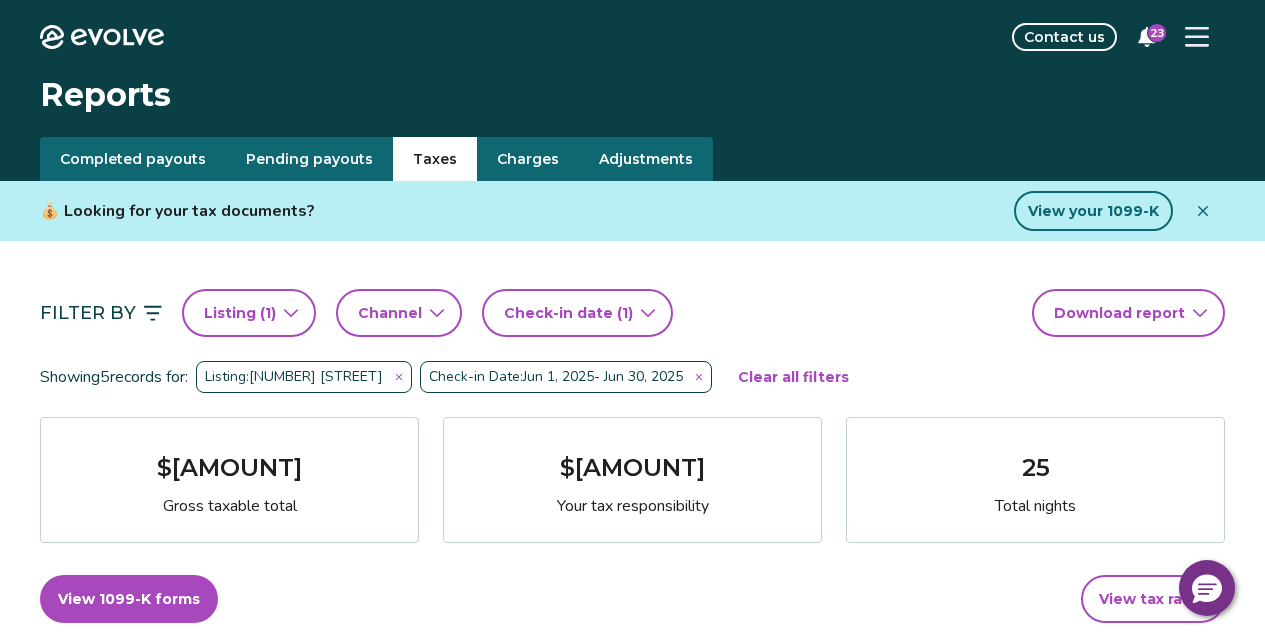scroll, scrollTop: 0, scrollLeft: 0, axis: both 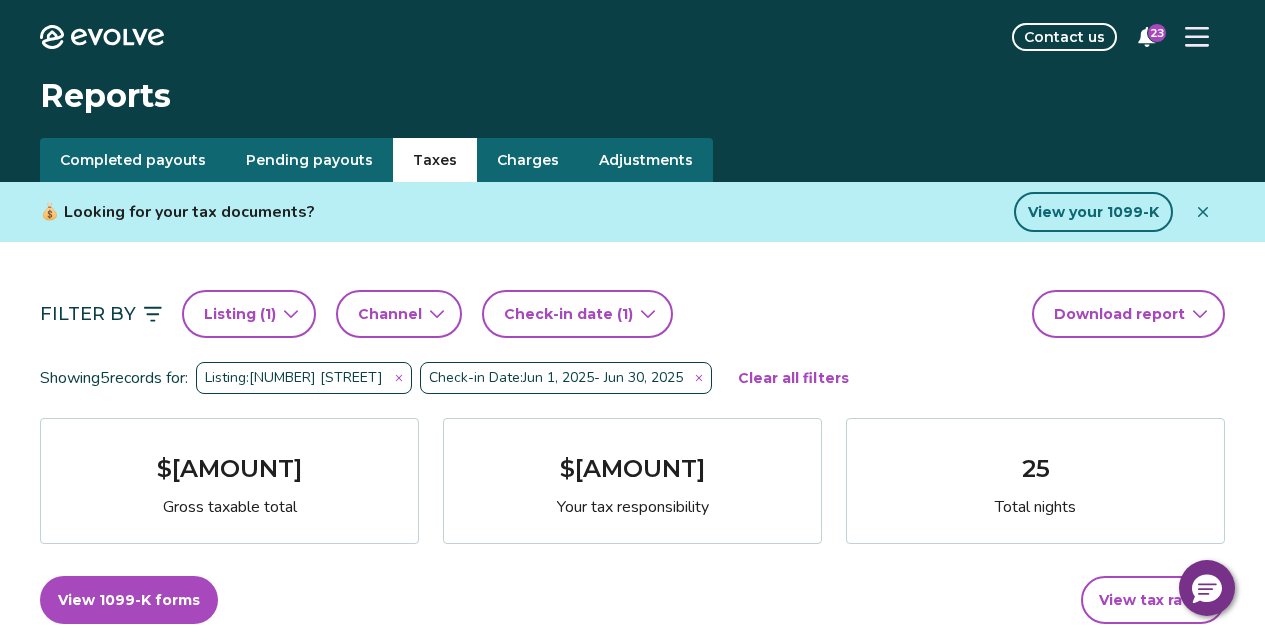 click on "Completed payouts" at bounding box center [133, 160] 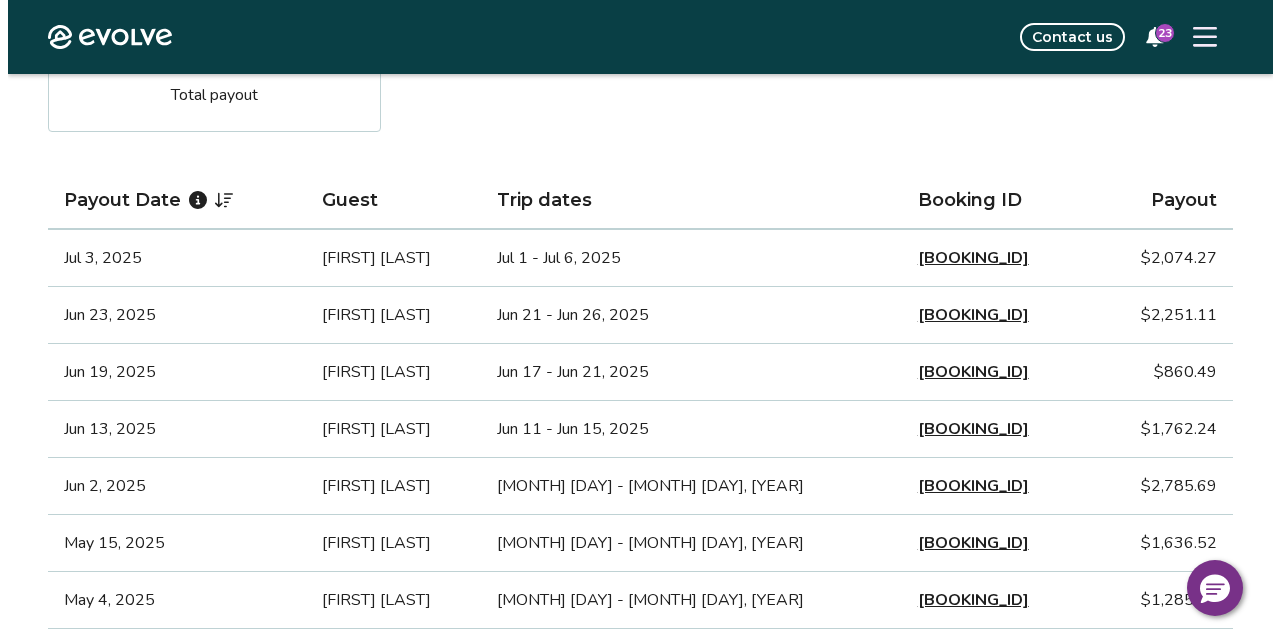 scroll, scrollTop: 0, scrollLeft: 0, axis: both 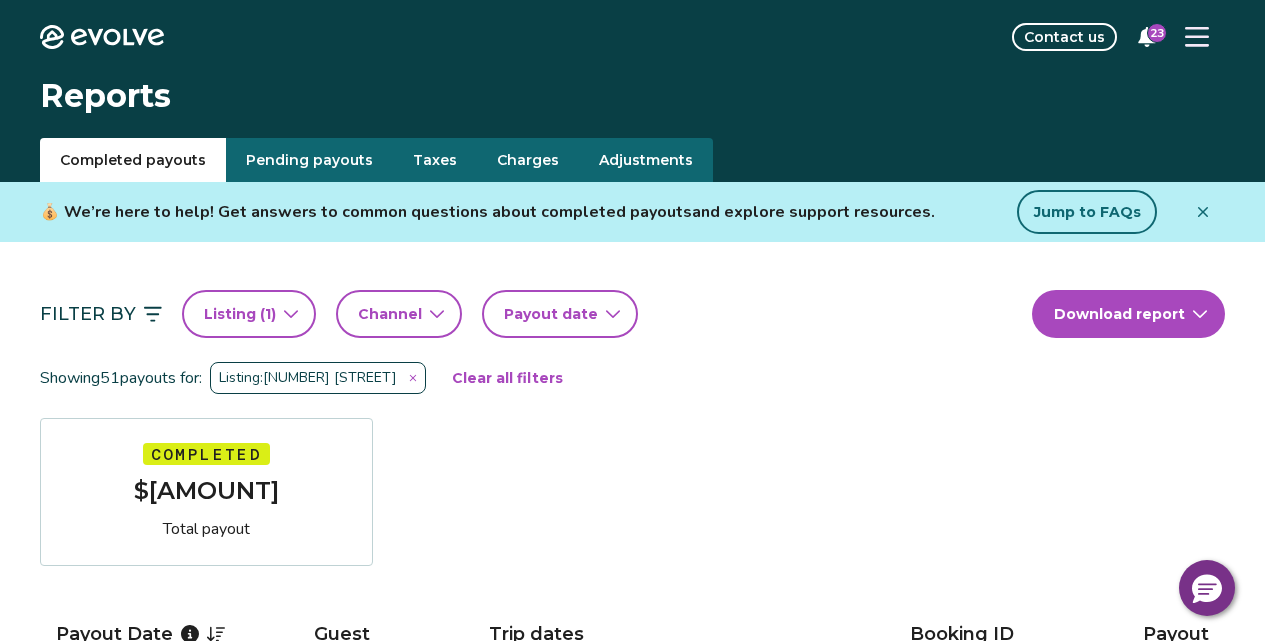 click at bounding box center [1203, 212] 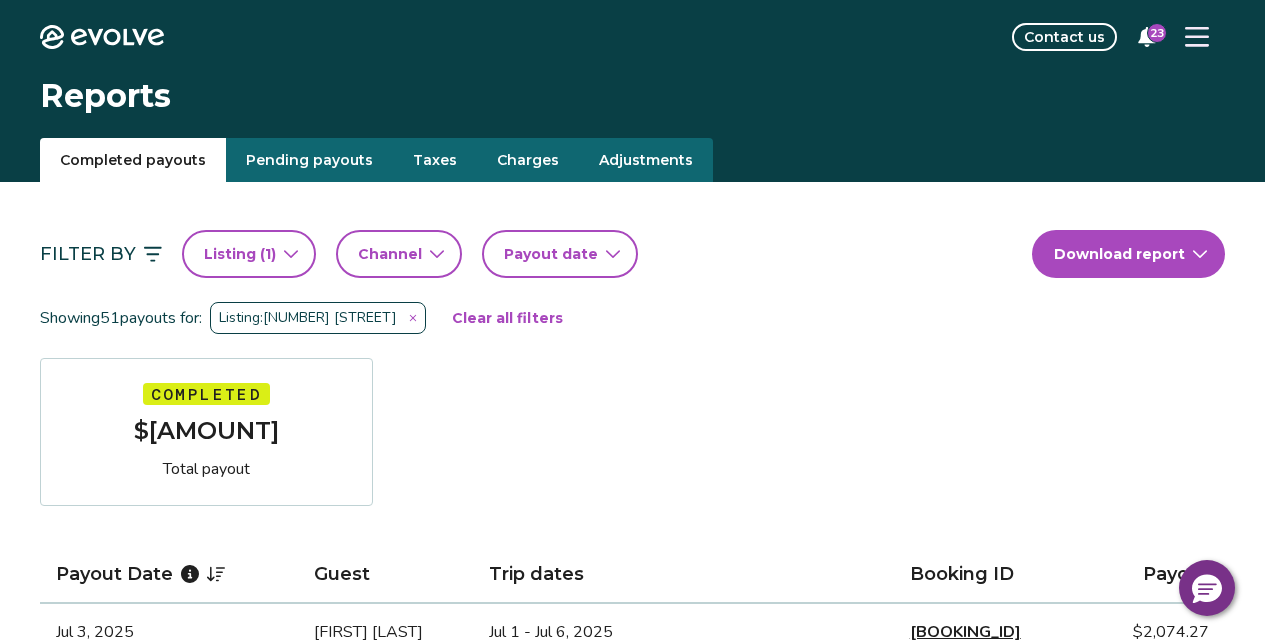 click at bounding box center (1197, 37) 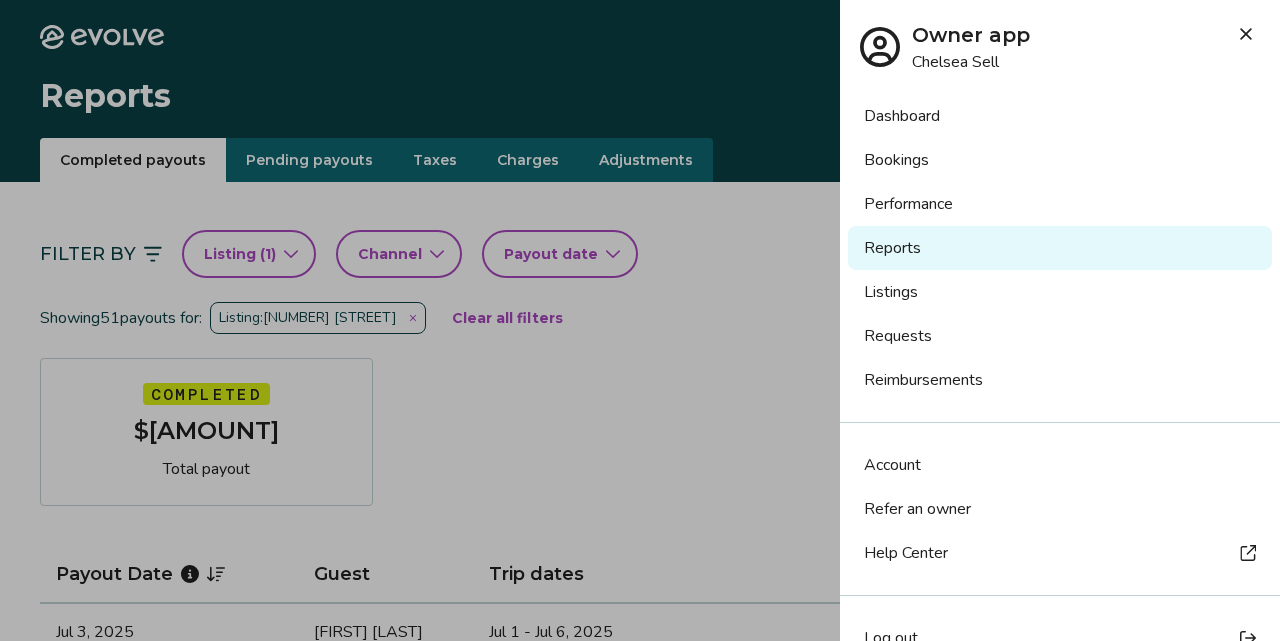 click on "Listings" at bounding box center (1060, 292) 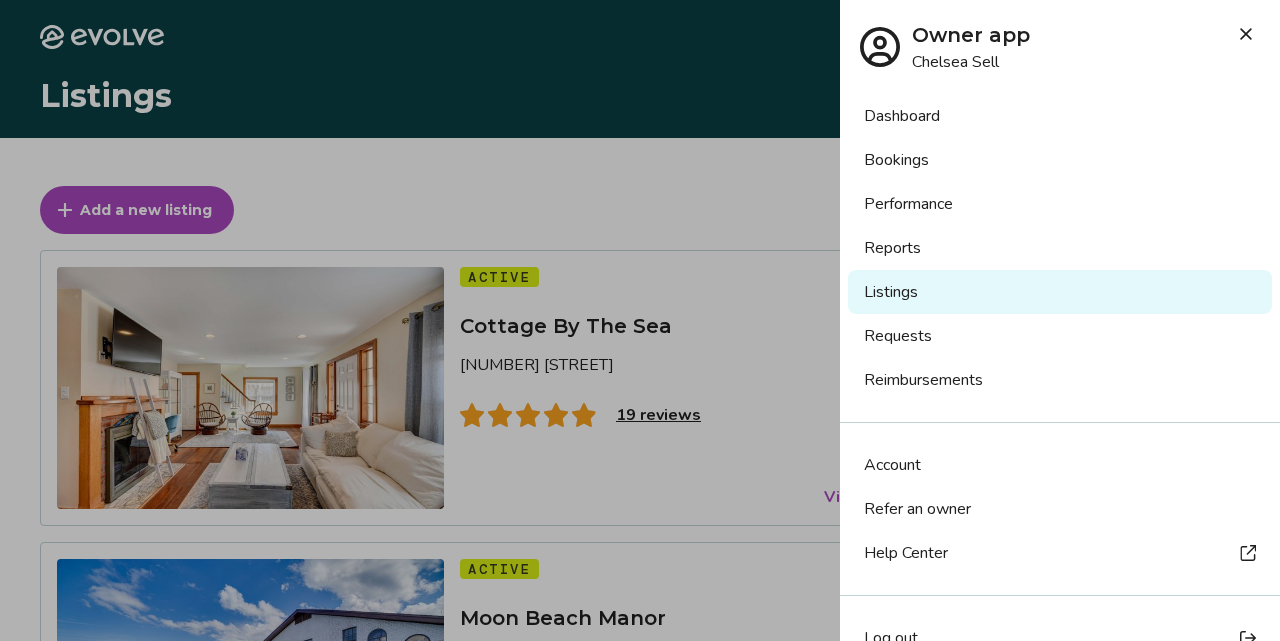 scroll, scrollTop: 0, scrollLeft: 0, axis: both 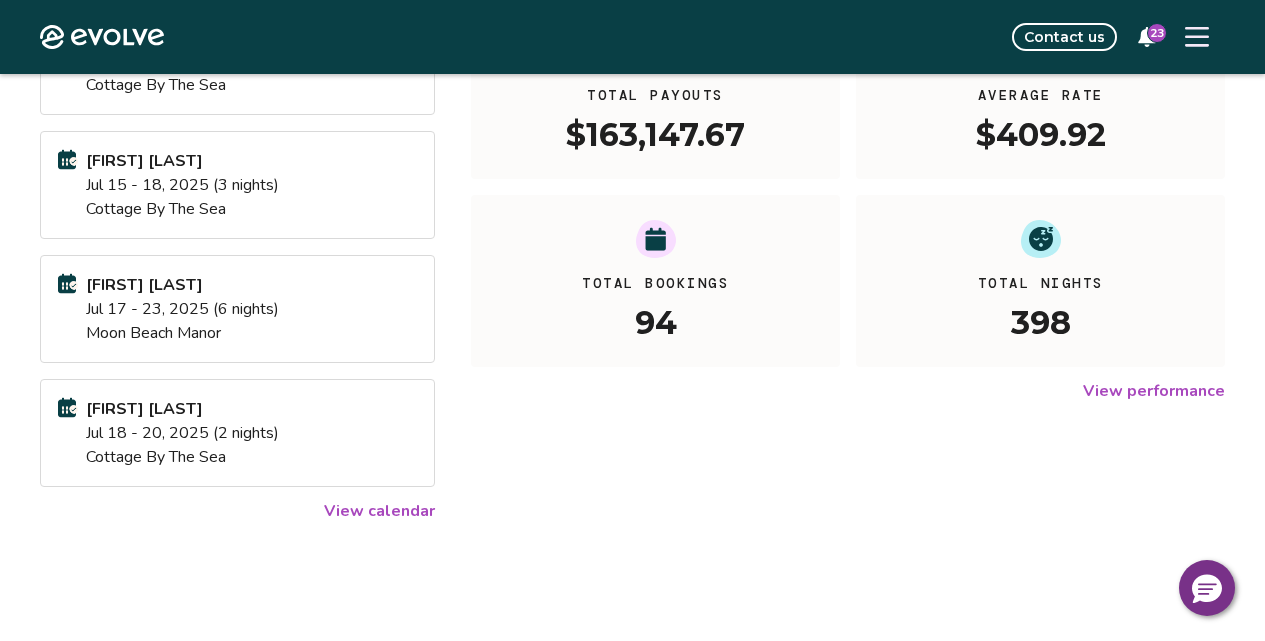 click on "**********" at bounding box center [237, 205] 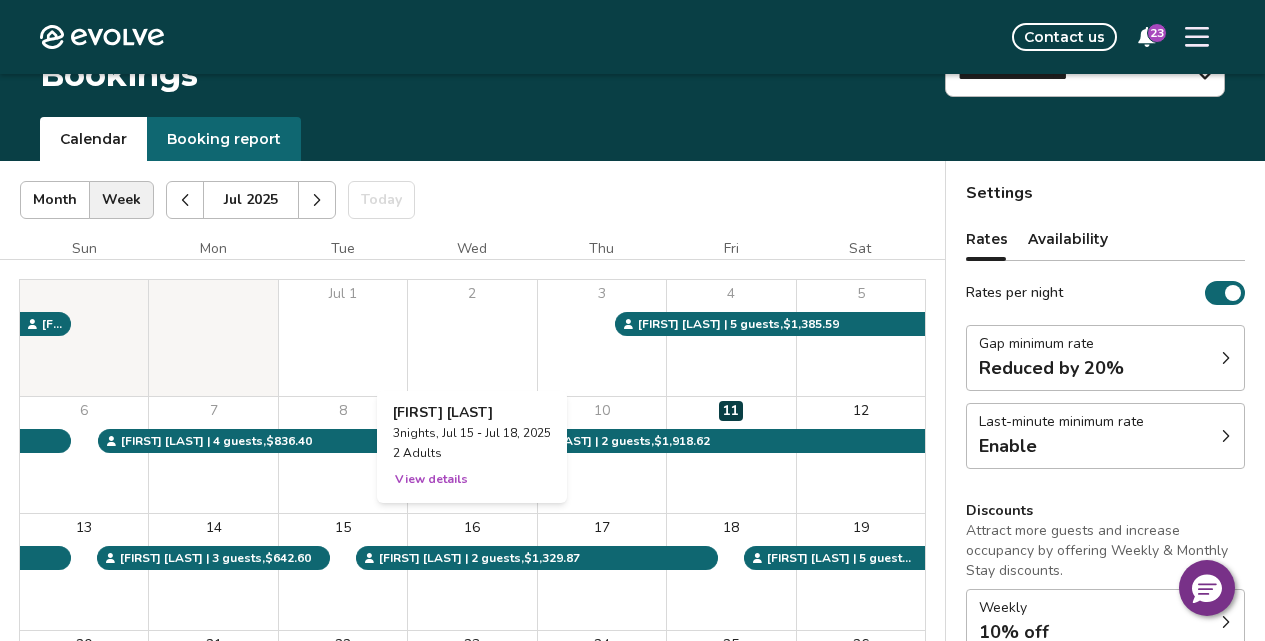 scroll, scrollTop: 0, scrollLeft: 0, axis: both 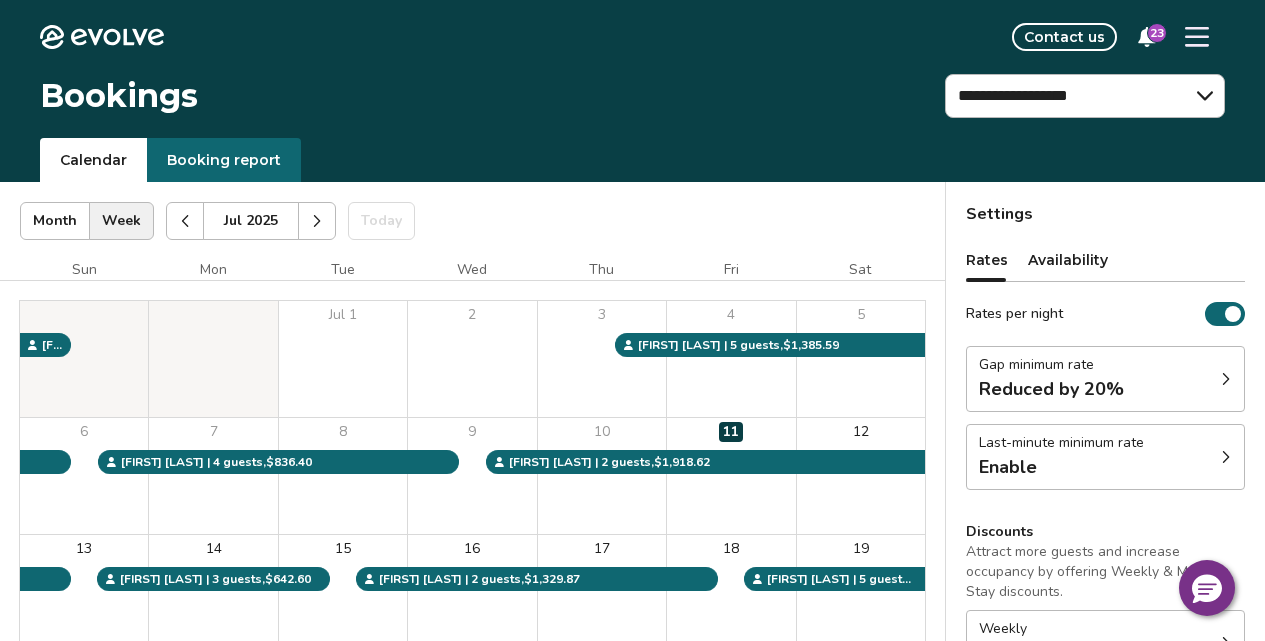 click at bounding box center [185, 221] 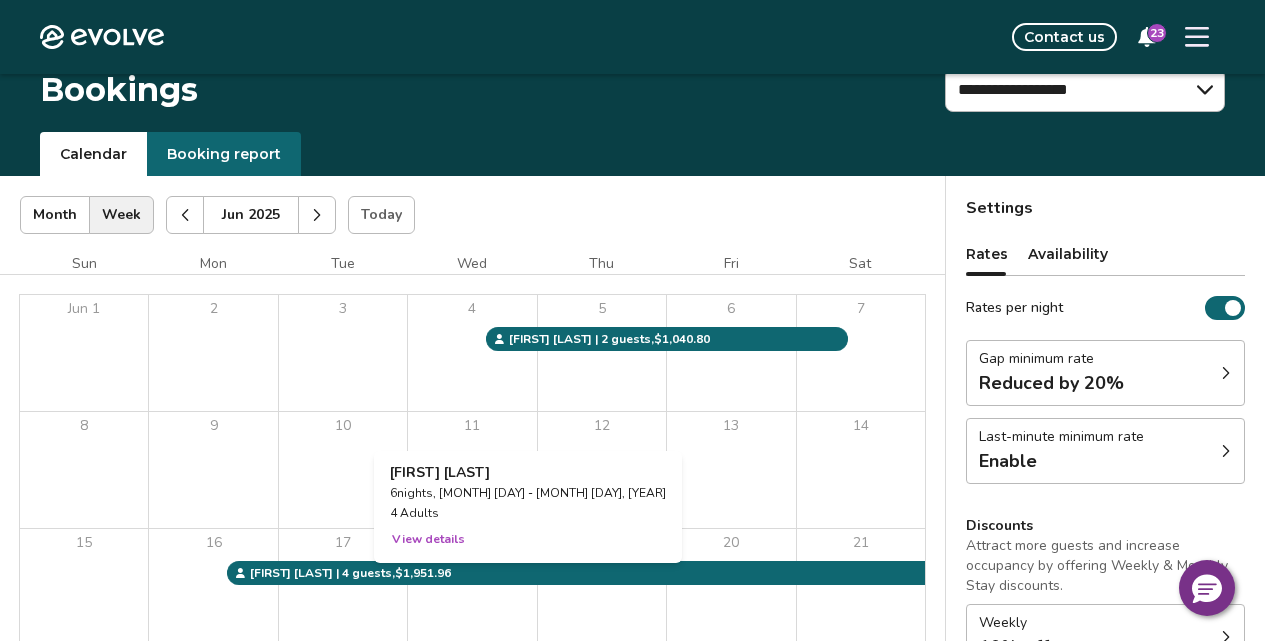 scroll, scrollTop: 4, scrollLeft: 0, axis: vertical 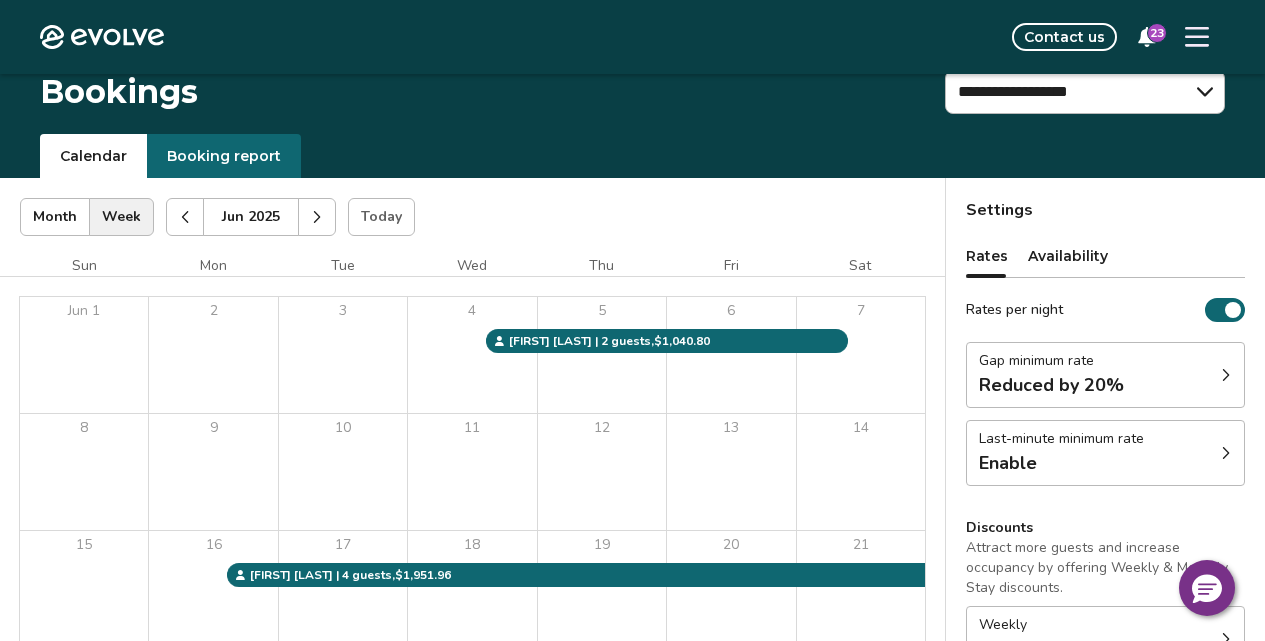 click 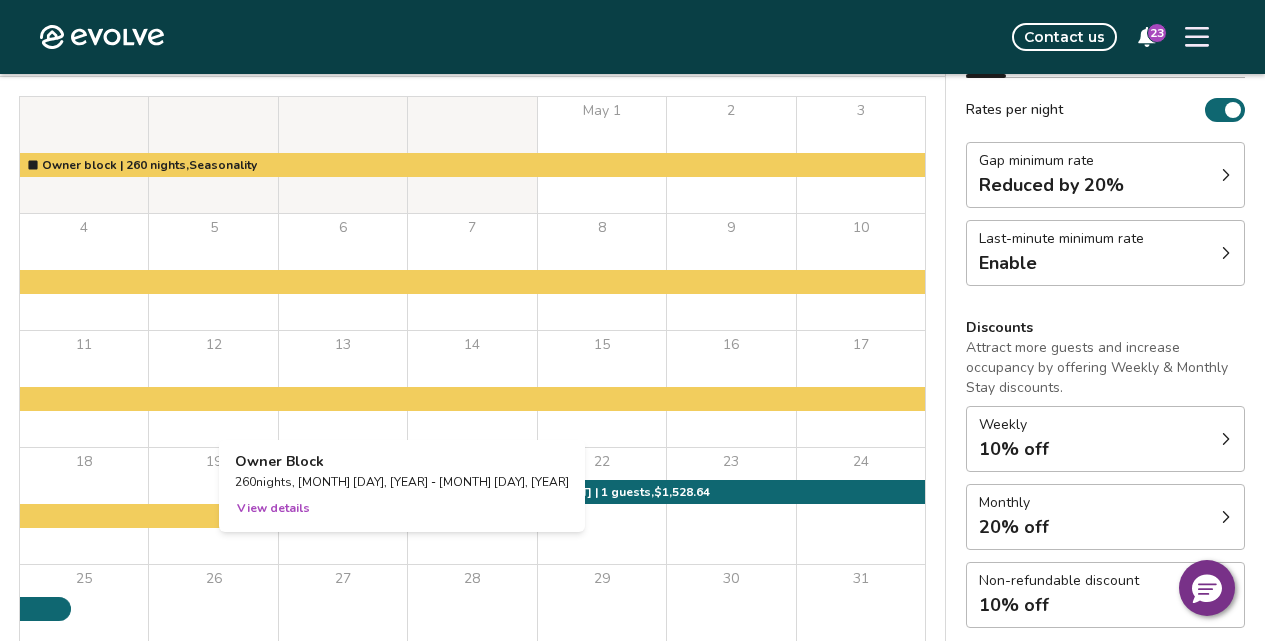 scroll, scrollTop: 0, scrollLeft: 0, axis: both 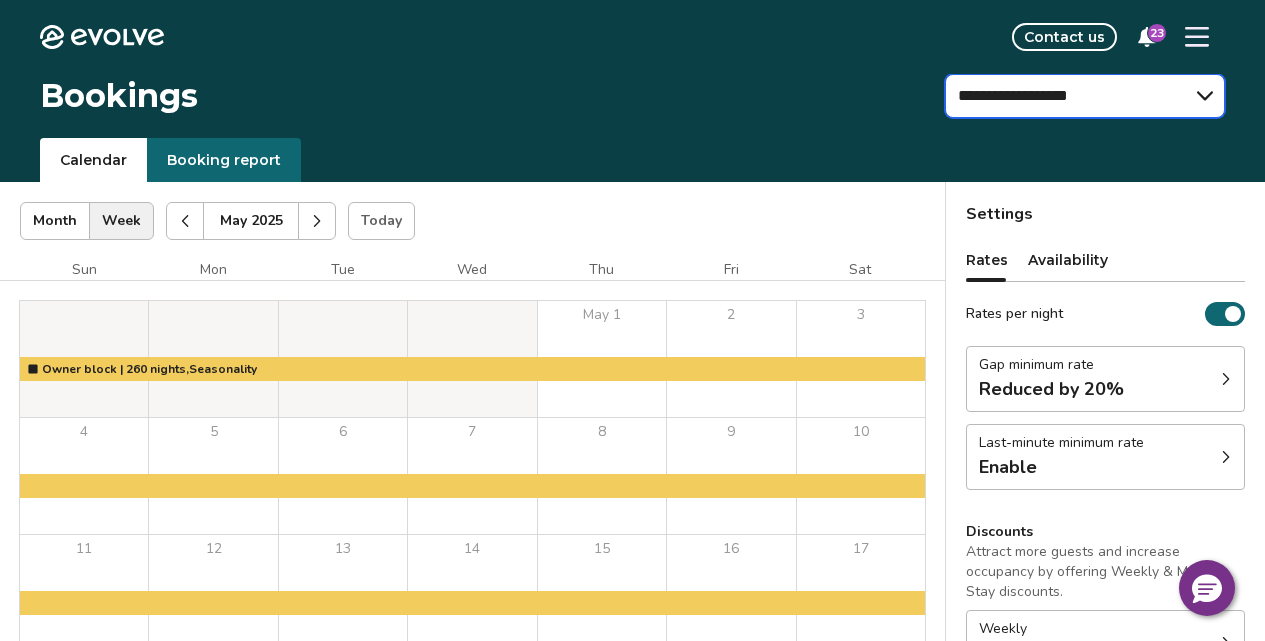 click on "**********" at bounding box center [1085, 96] 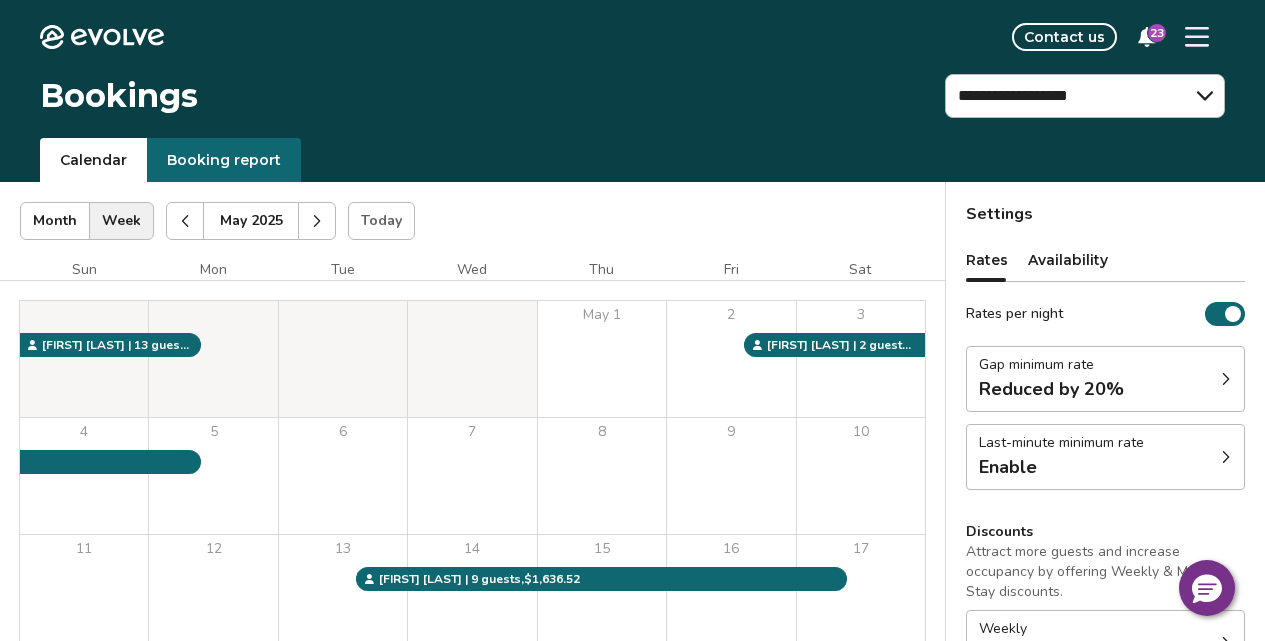 click at bounding box center (317, 221) 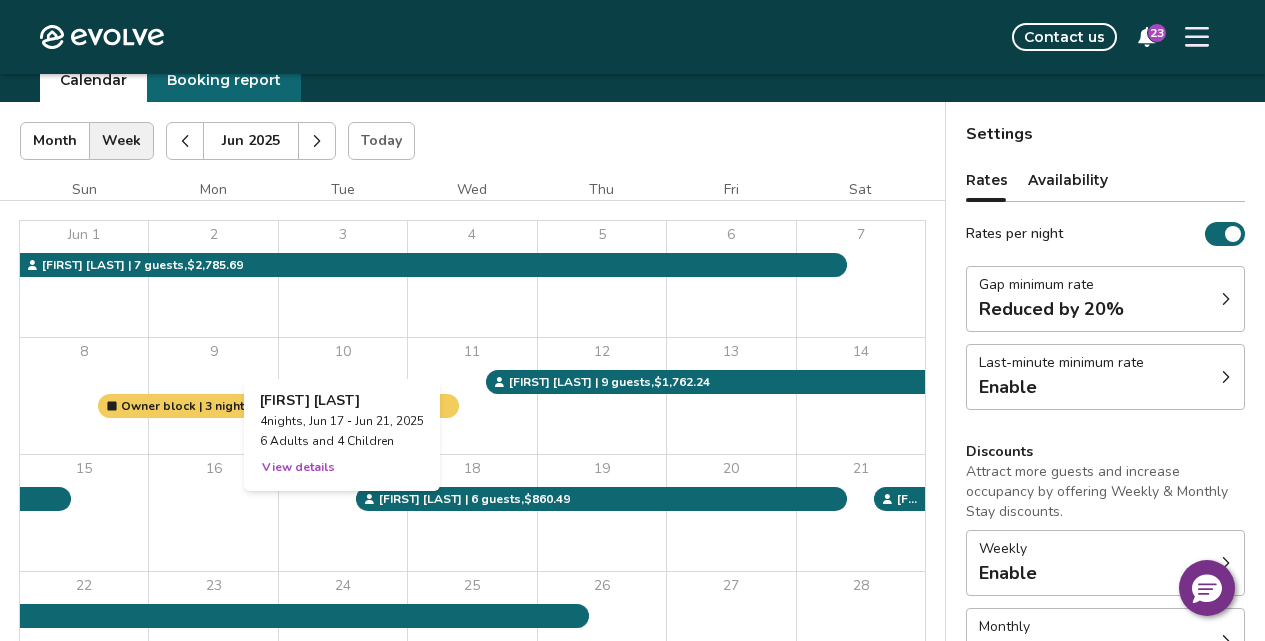 scroll, scrollTop: 76, scrollLeft: 0, axis: vertical 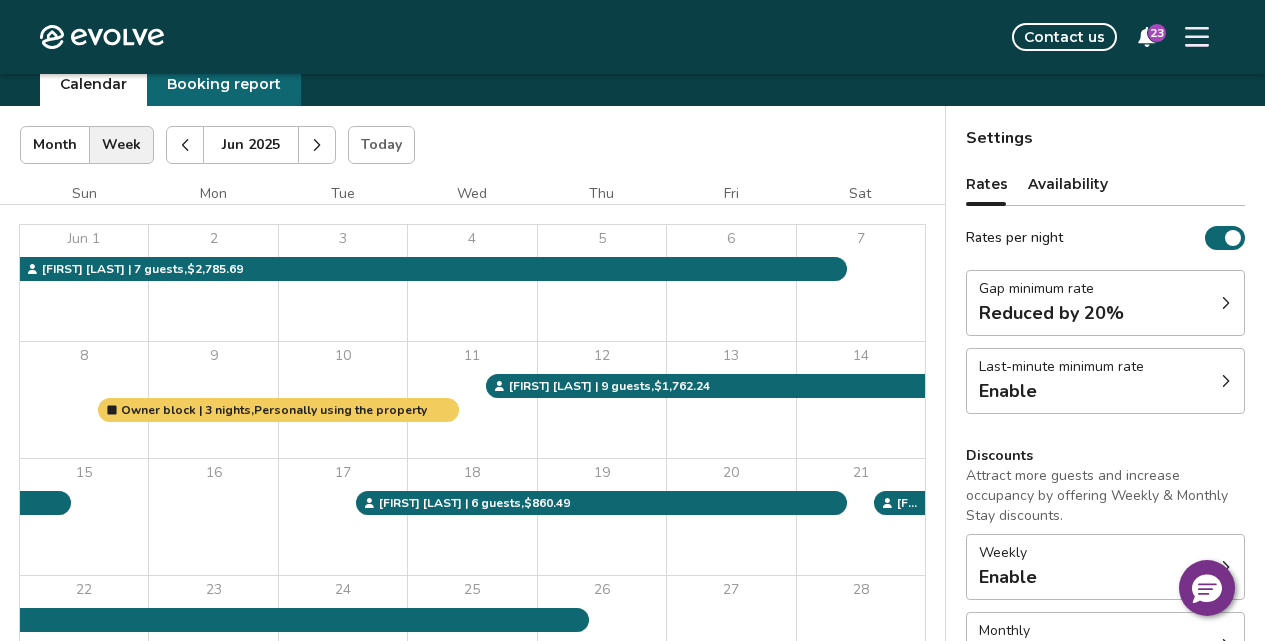 click 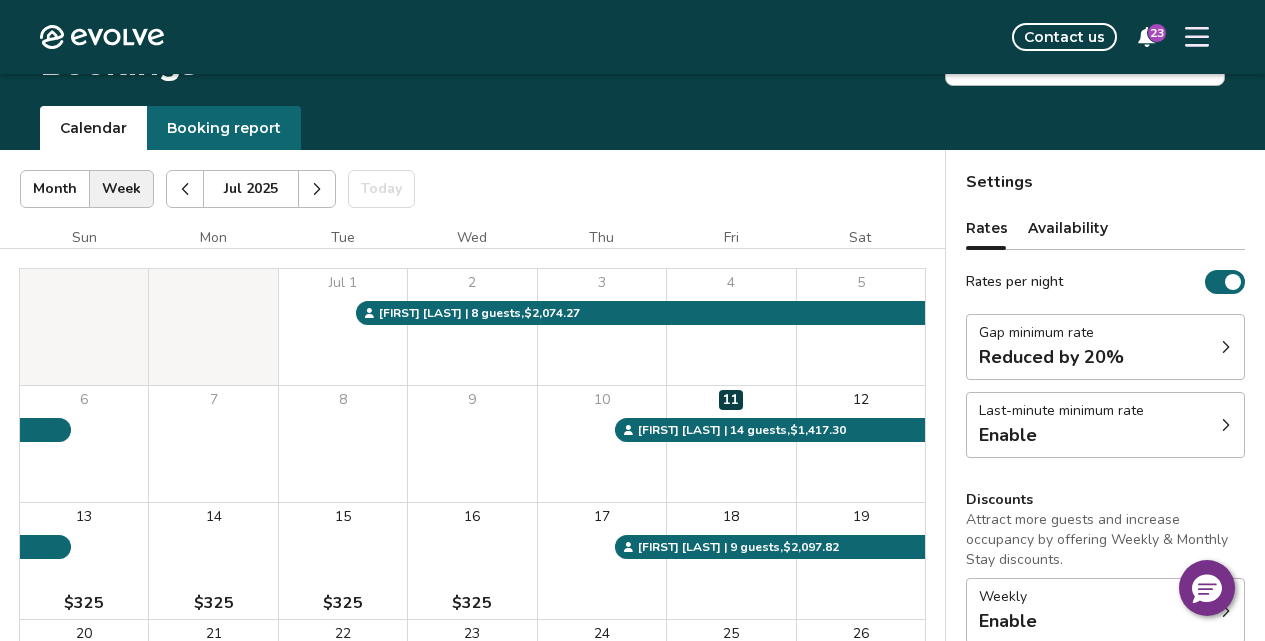 scroll, scrollTop: 0, scrollLeft: 0, axis: both 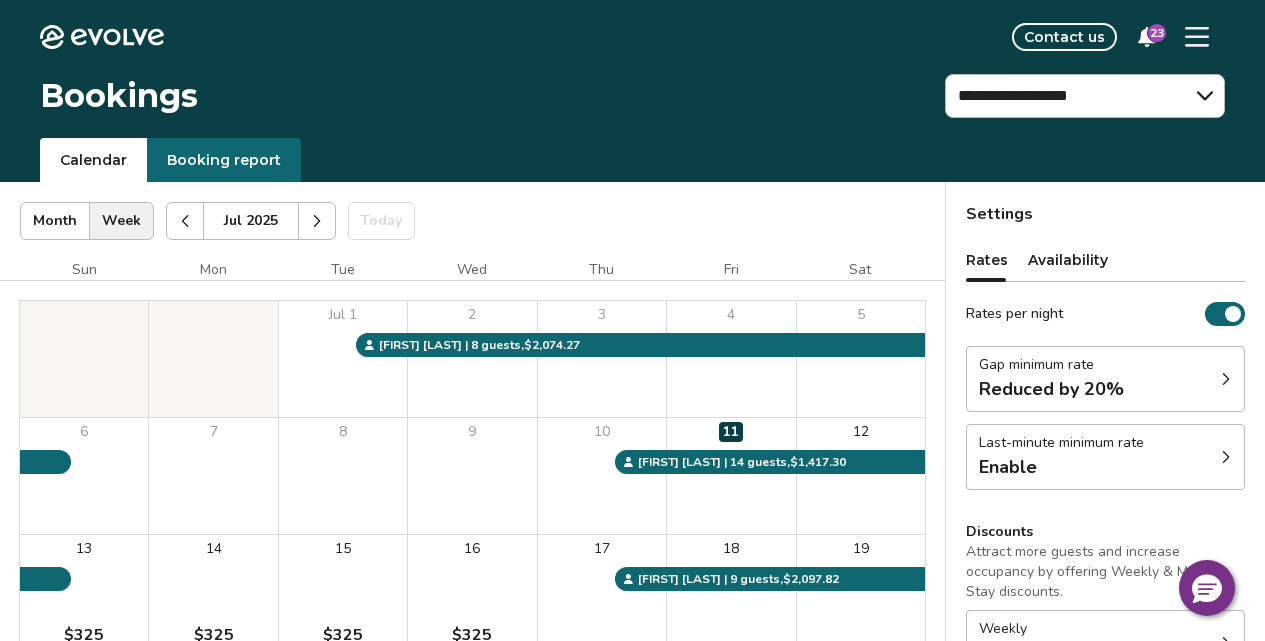click at bounding box center (185, 221) 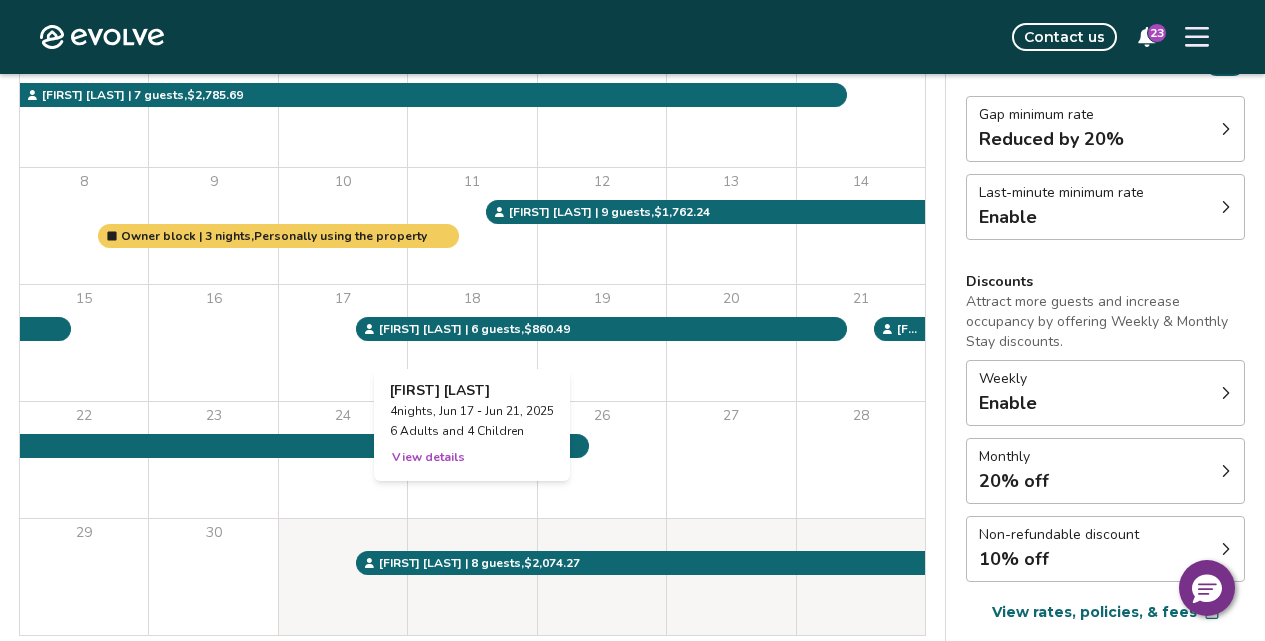 scroll, scrollTop: 257, scrollLeft: 0, axis: vertical 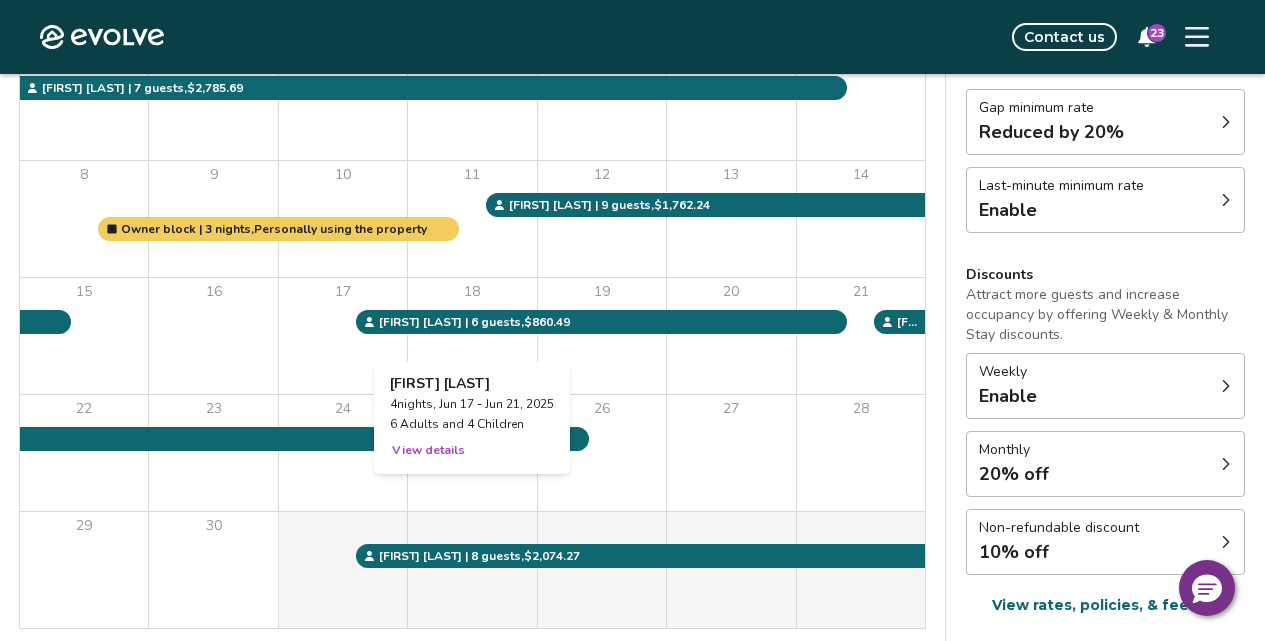 type 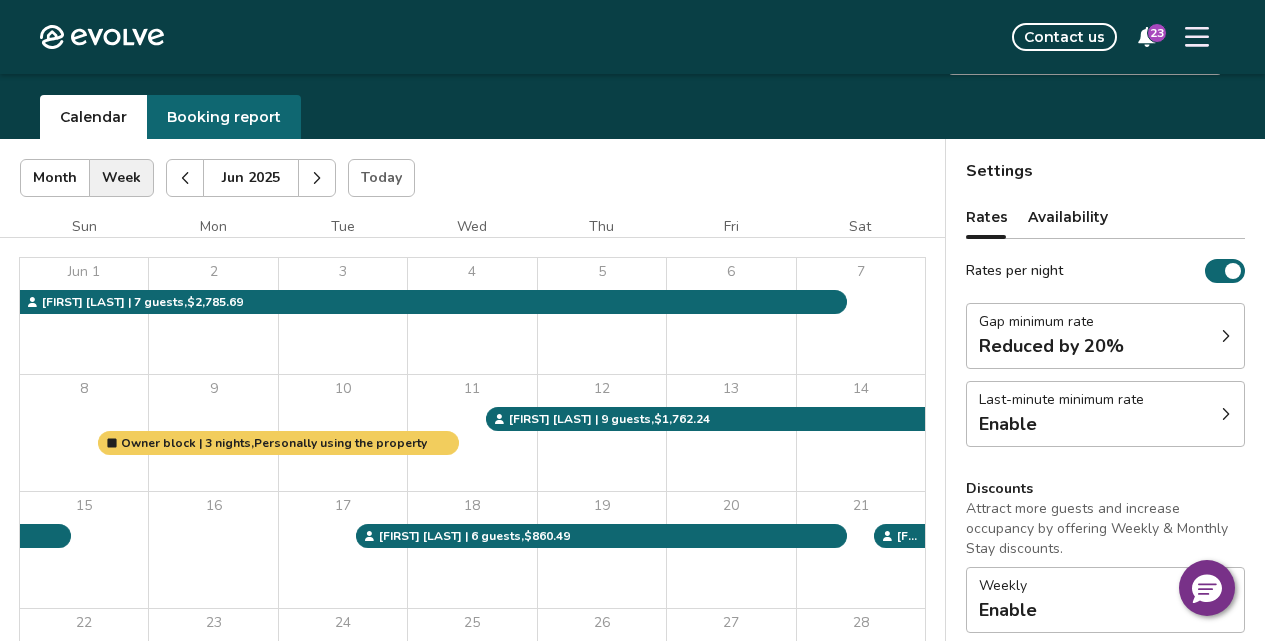 scroll, scrollTop: 2, scrollLeft: 0, axis: vertical 